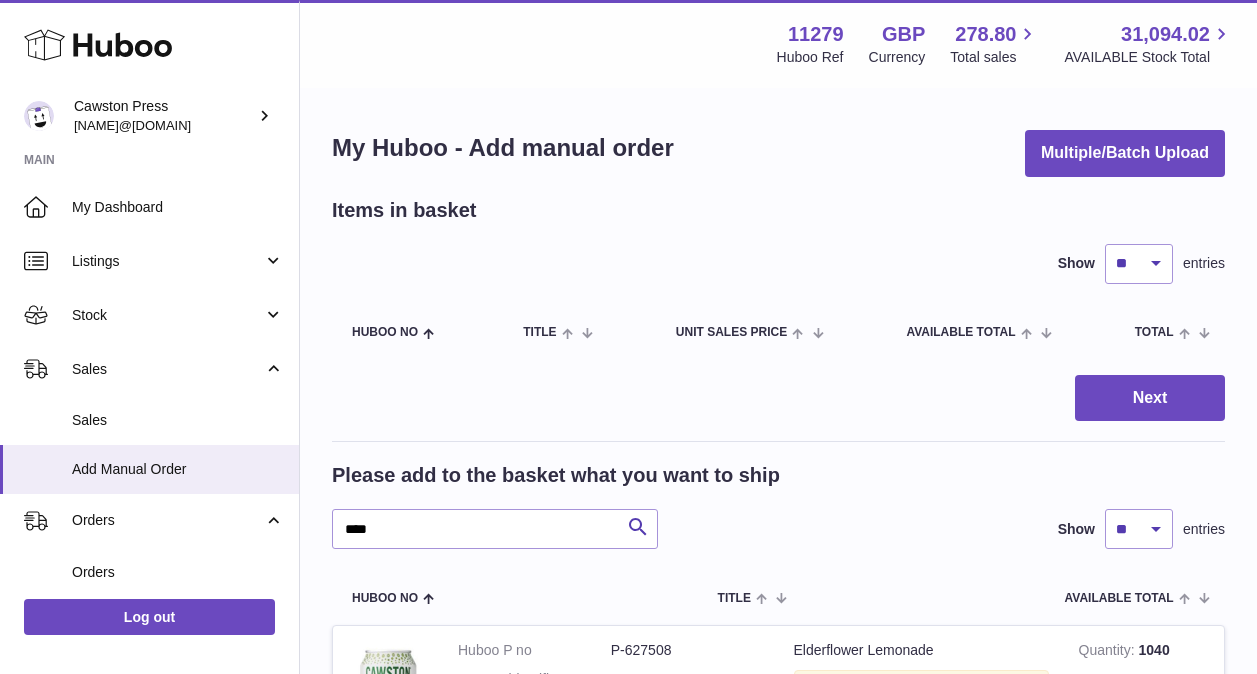 scroll, scrollTop: 0, scrollLeft: 0, axis: both 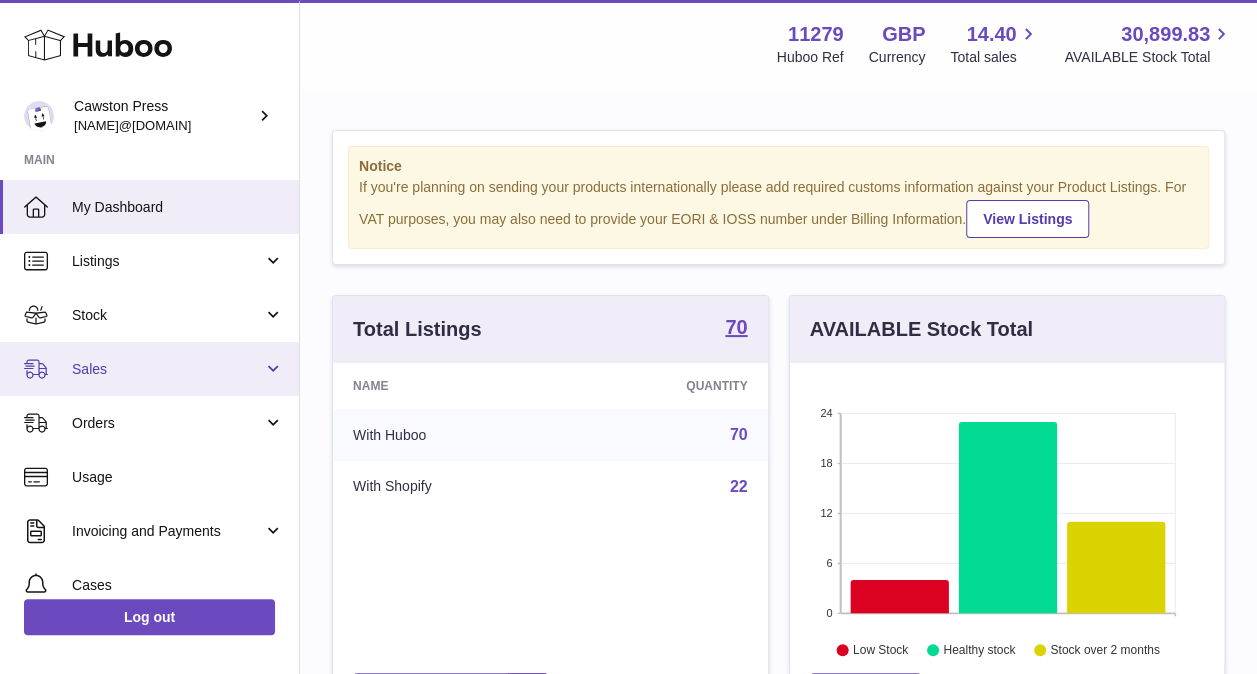 click on "Sales" at bounding box center (149, 369) 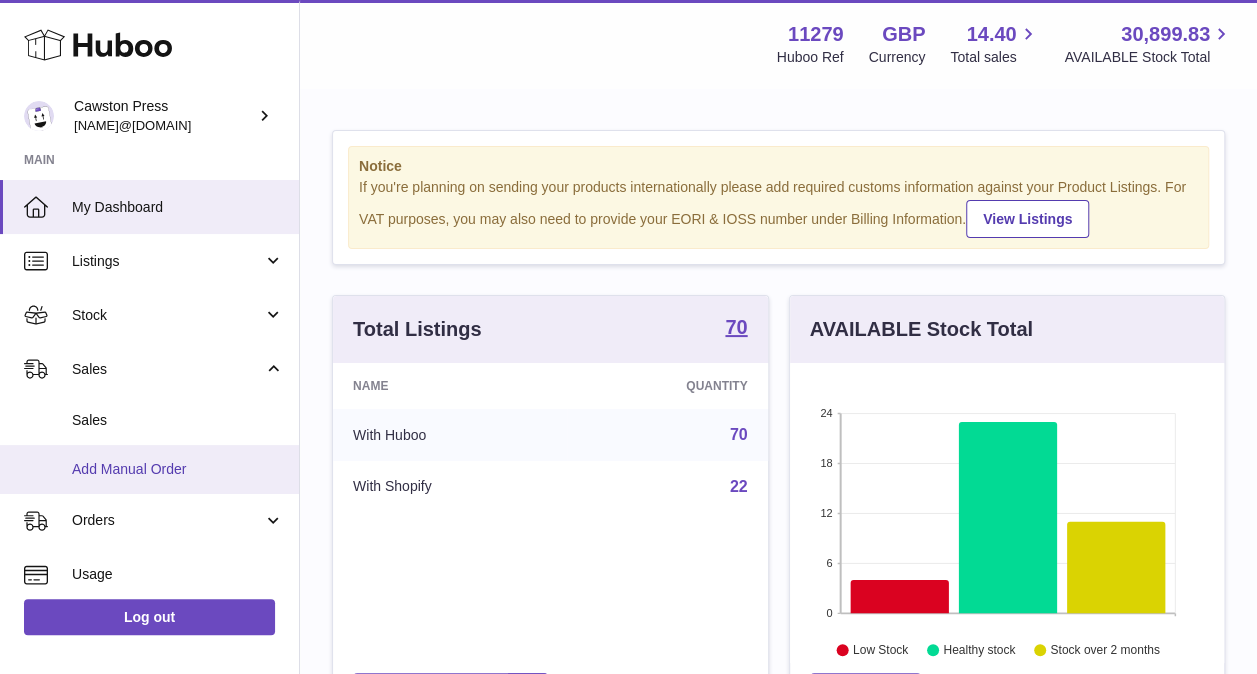 click on "Add Manual Order" at bounding box center (178, 469) 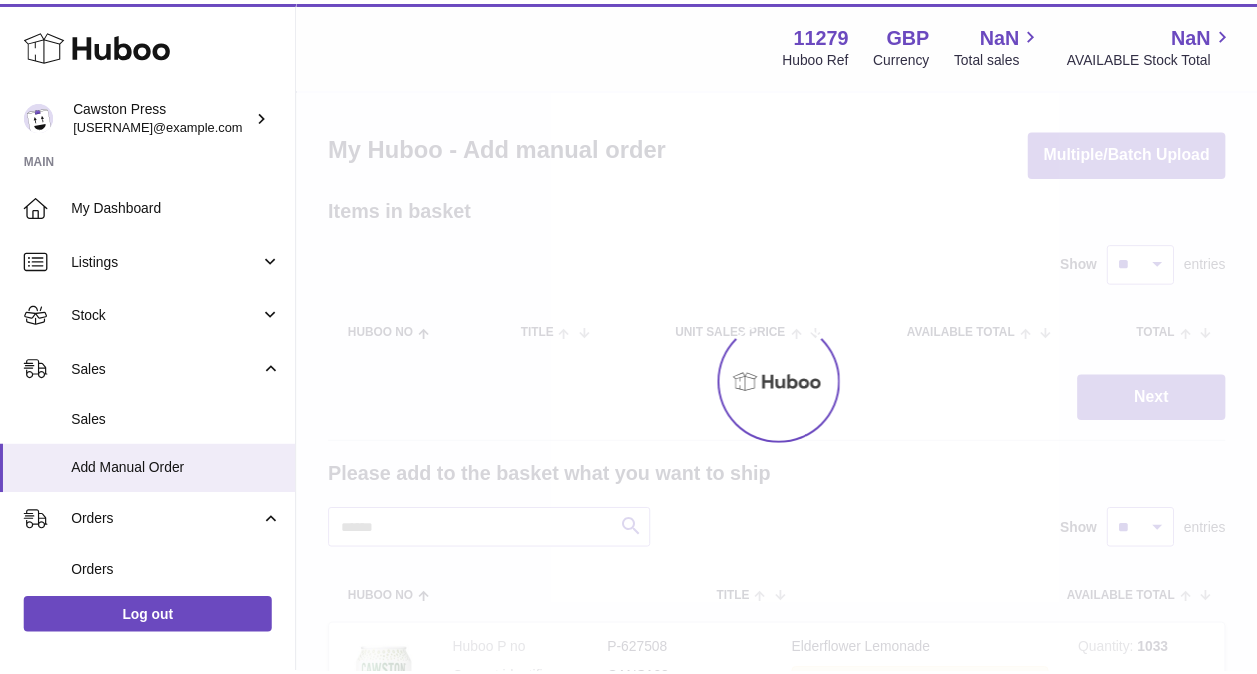 scroll, scrollTop: 0, scrollLeft: 0, axis: both 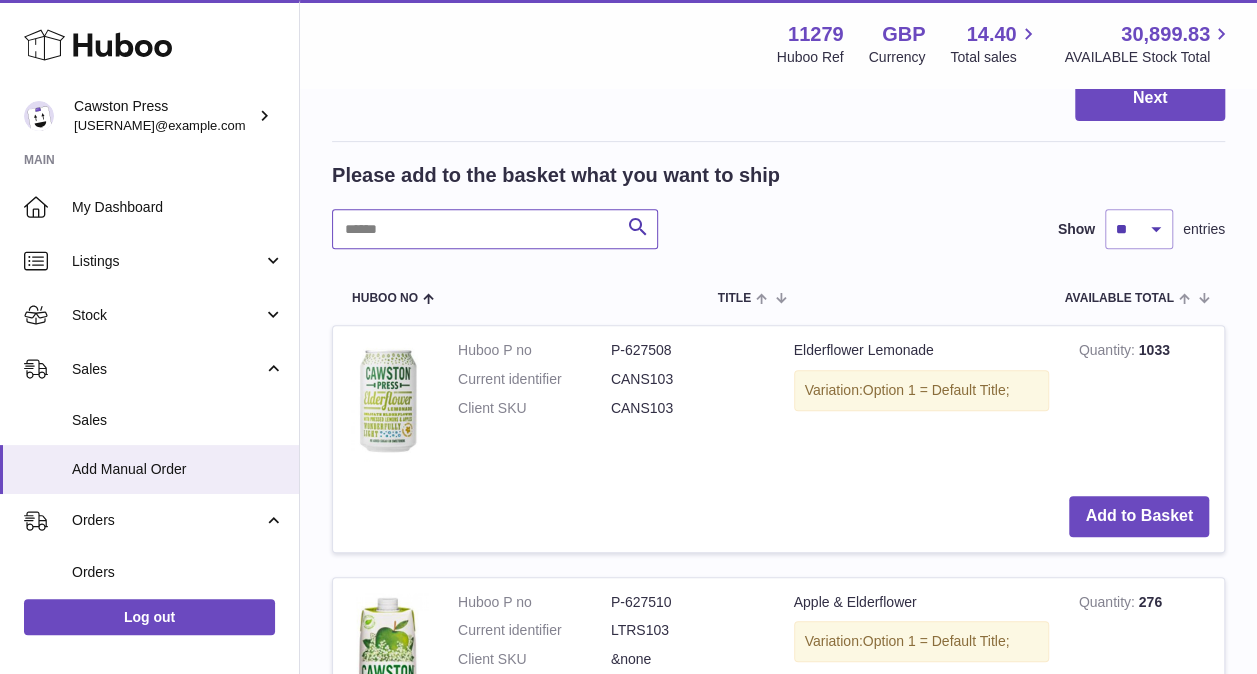 click at bounding box center (495, 229) 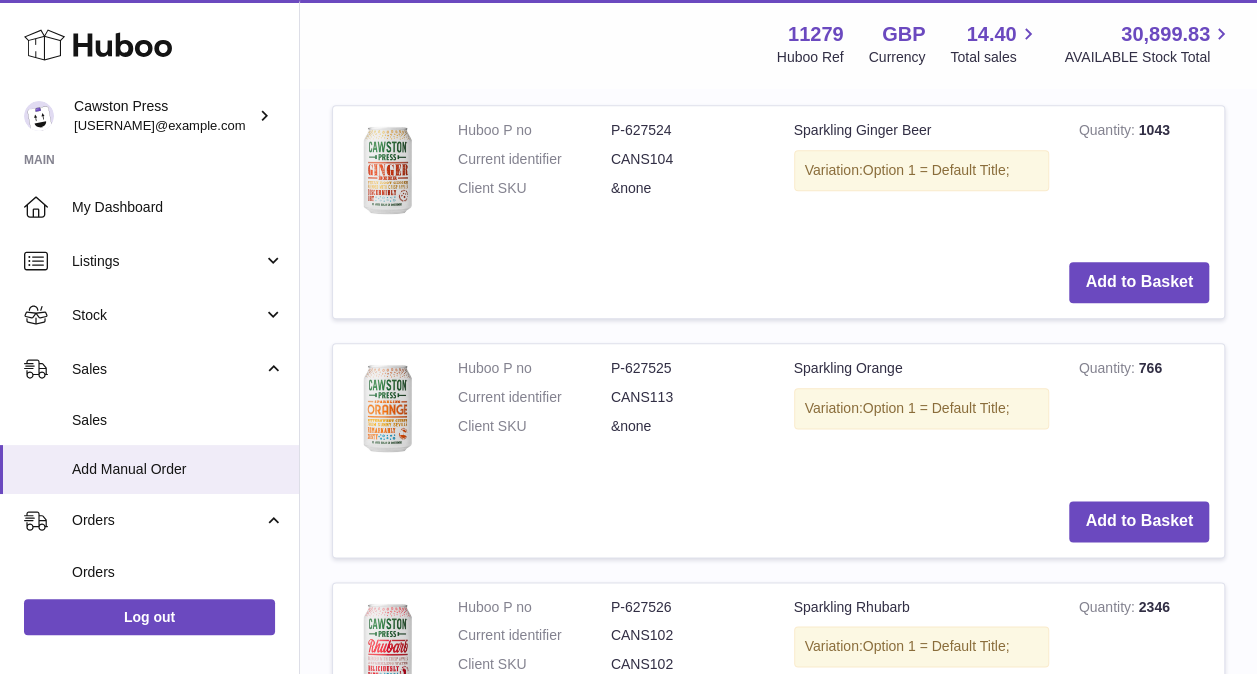 scroll, scrollTop: 1100, scrollLeft: 0, axis: vertical 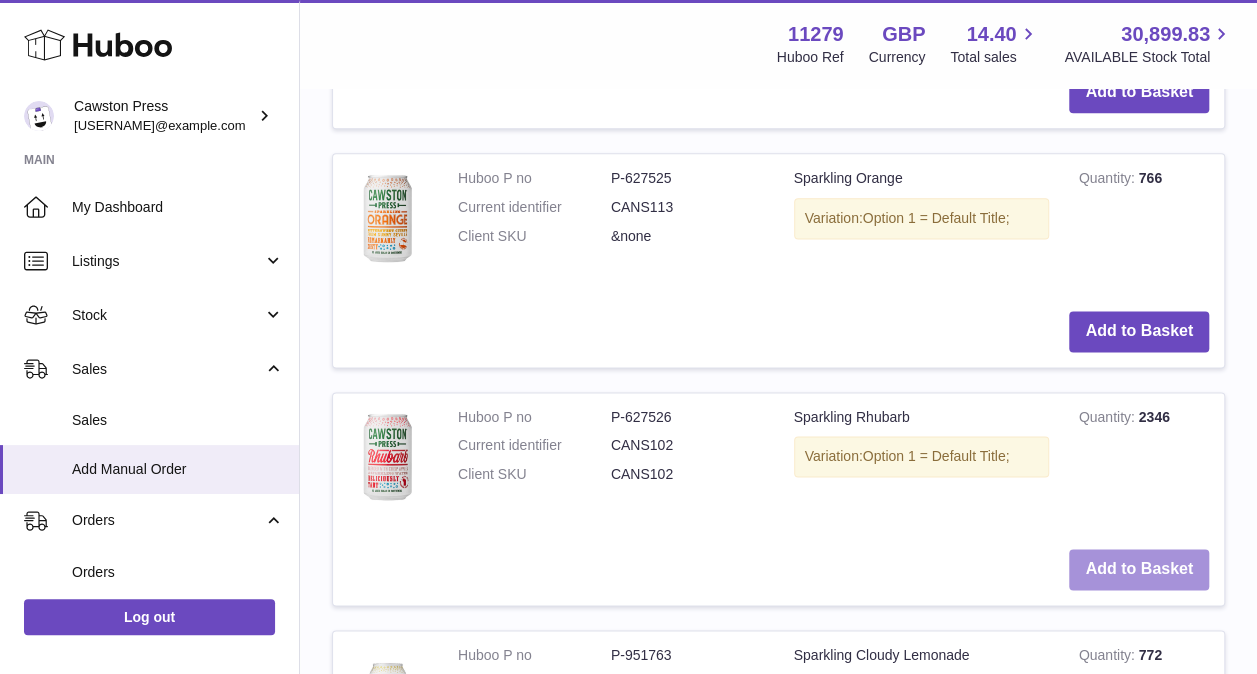 type on "****" 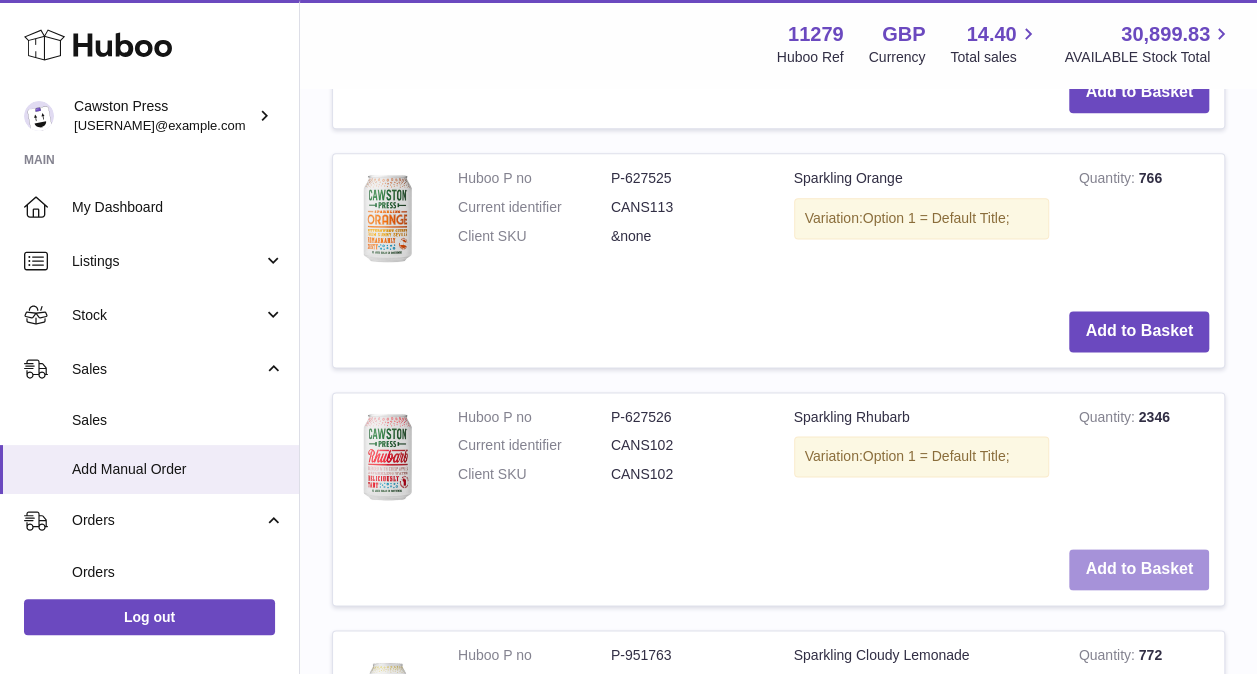 click on "Add to Basket" at bounding box center [1139, 569] 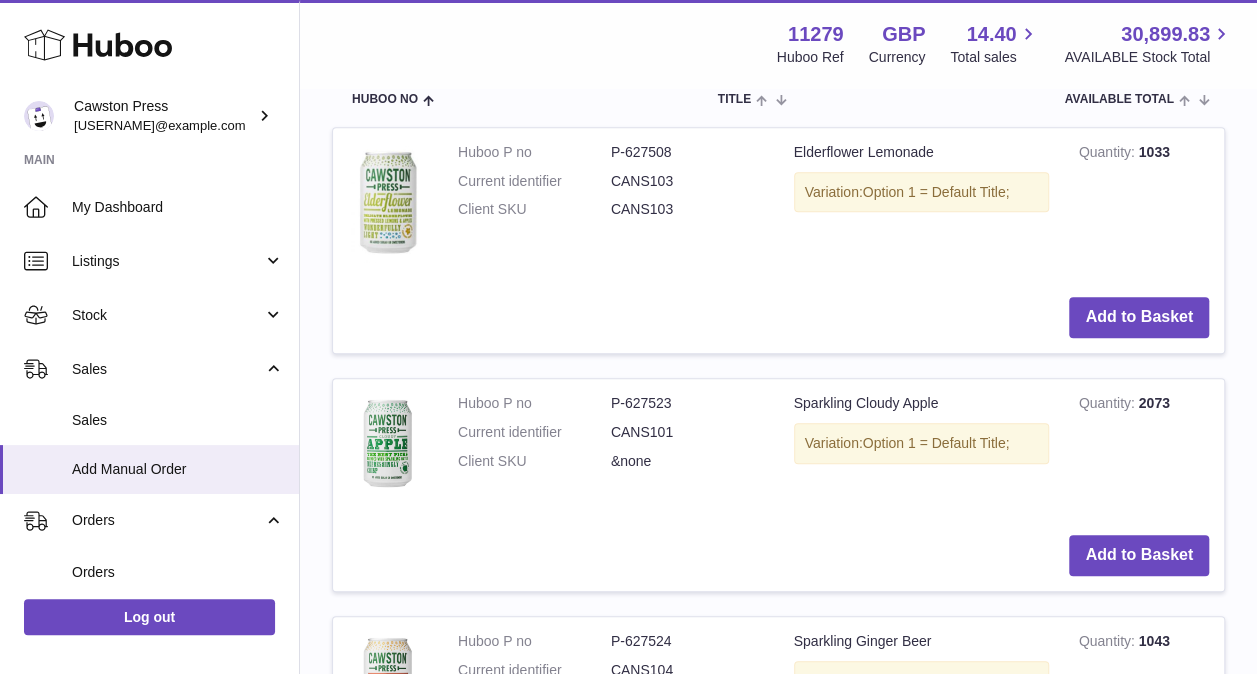 scroll, scrollTop: 0, scrollLeft: 0, axis: both 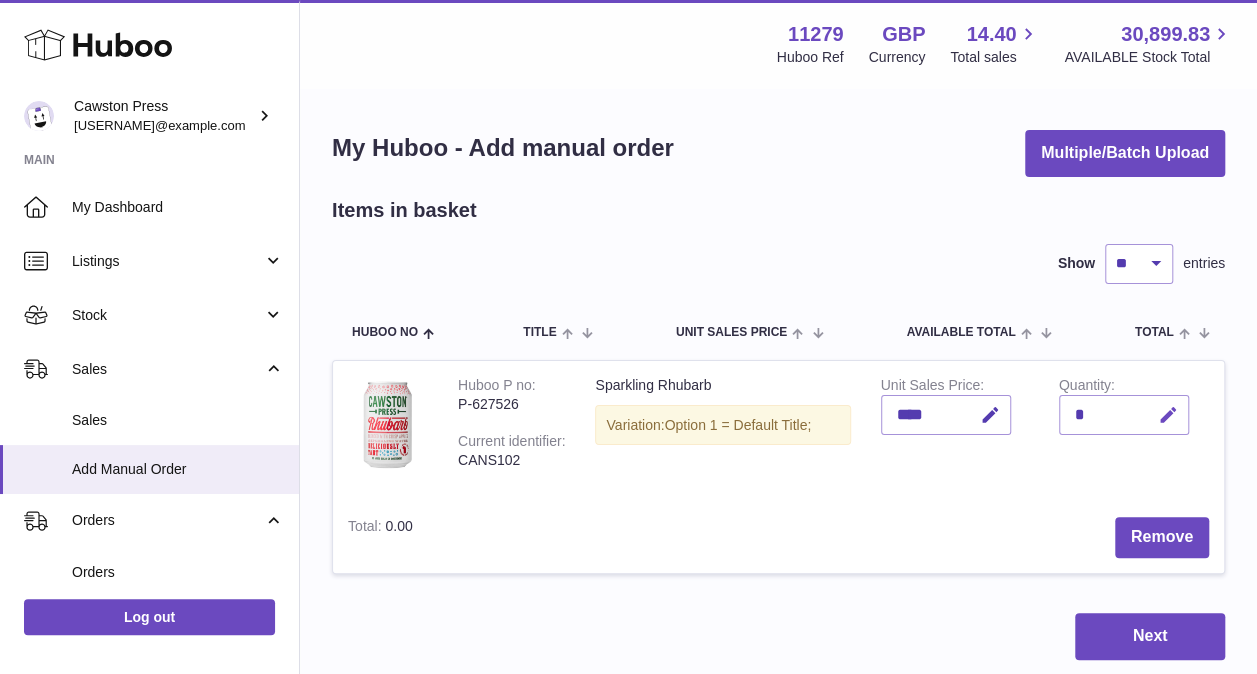 click at bounding box center (1168, 415) 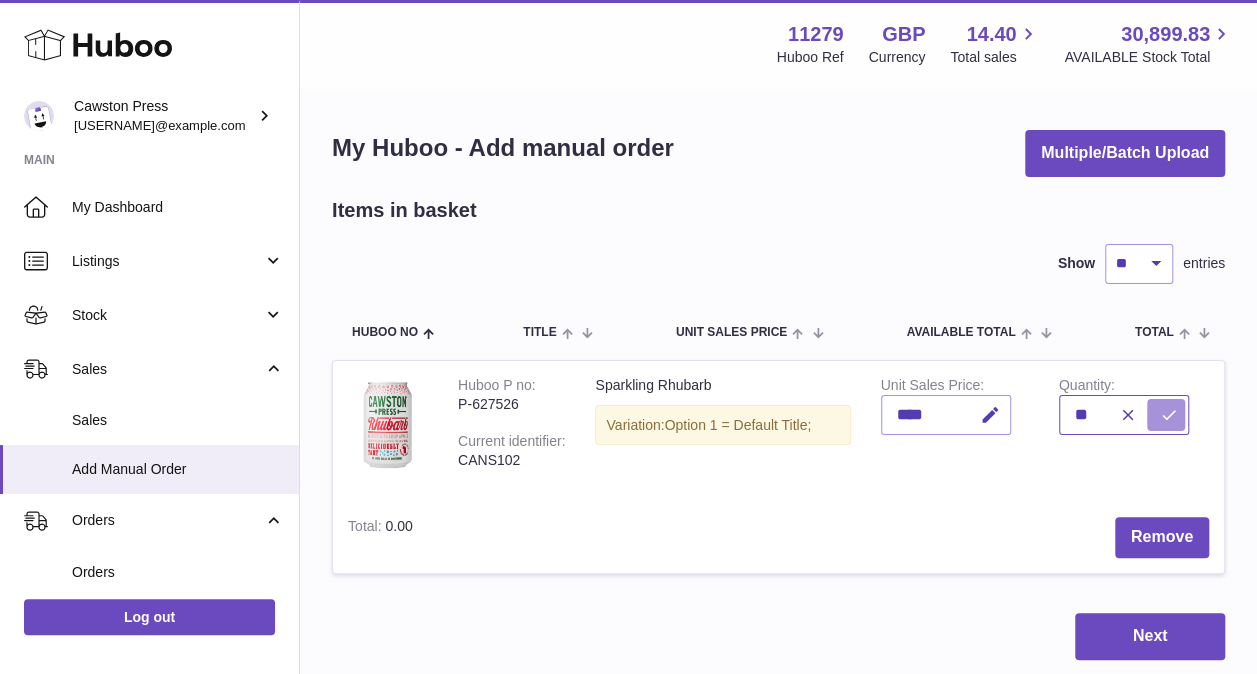 type on "**" 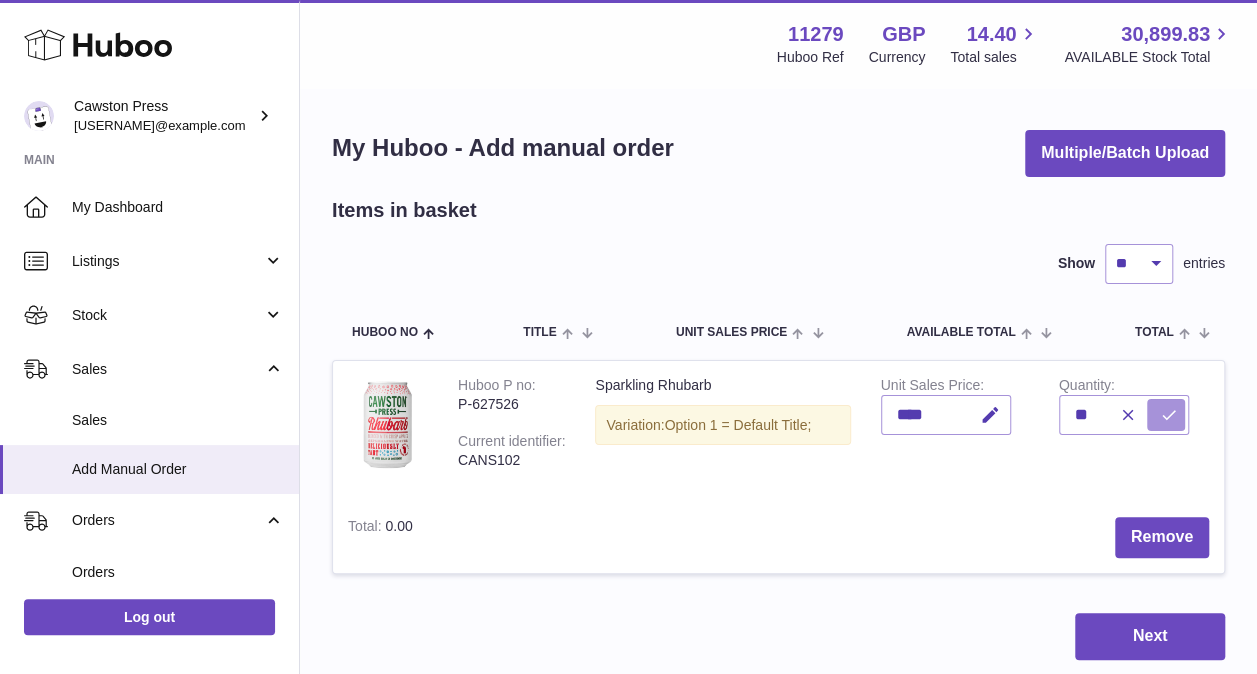 click at bounding box center [1169, 415] 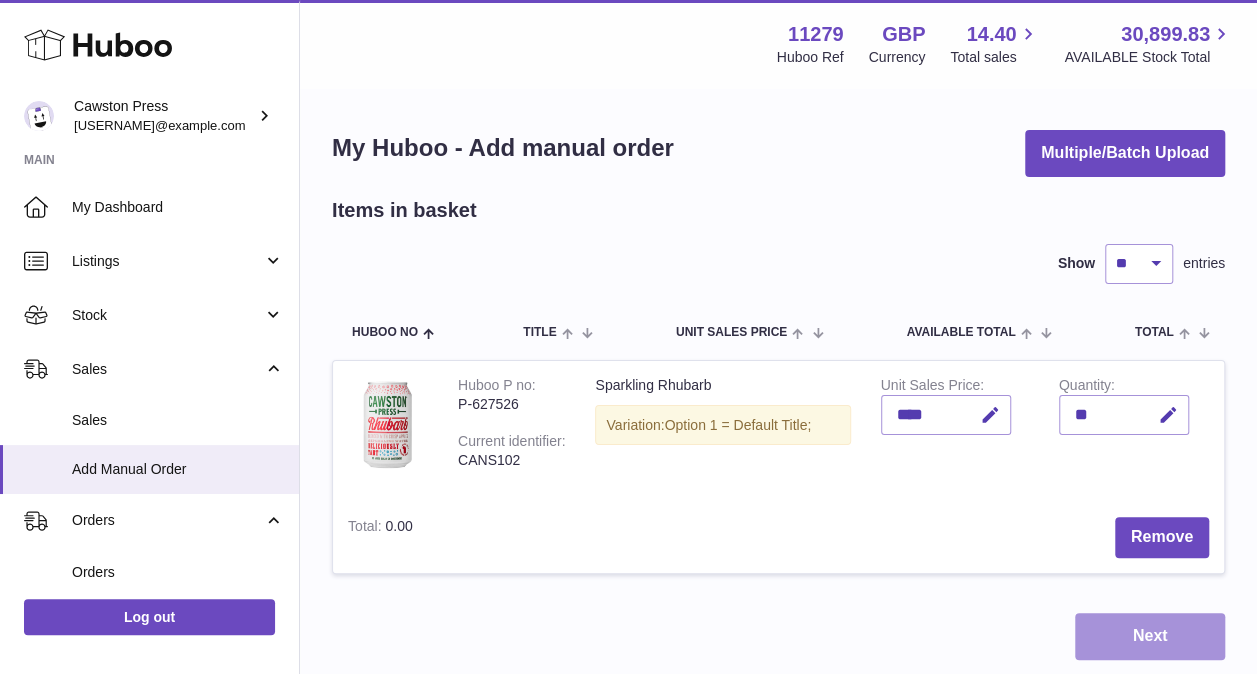scroll, scrollTop: 100, scrollLeft: 0, axis: vertical 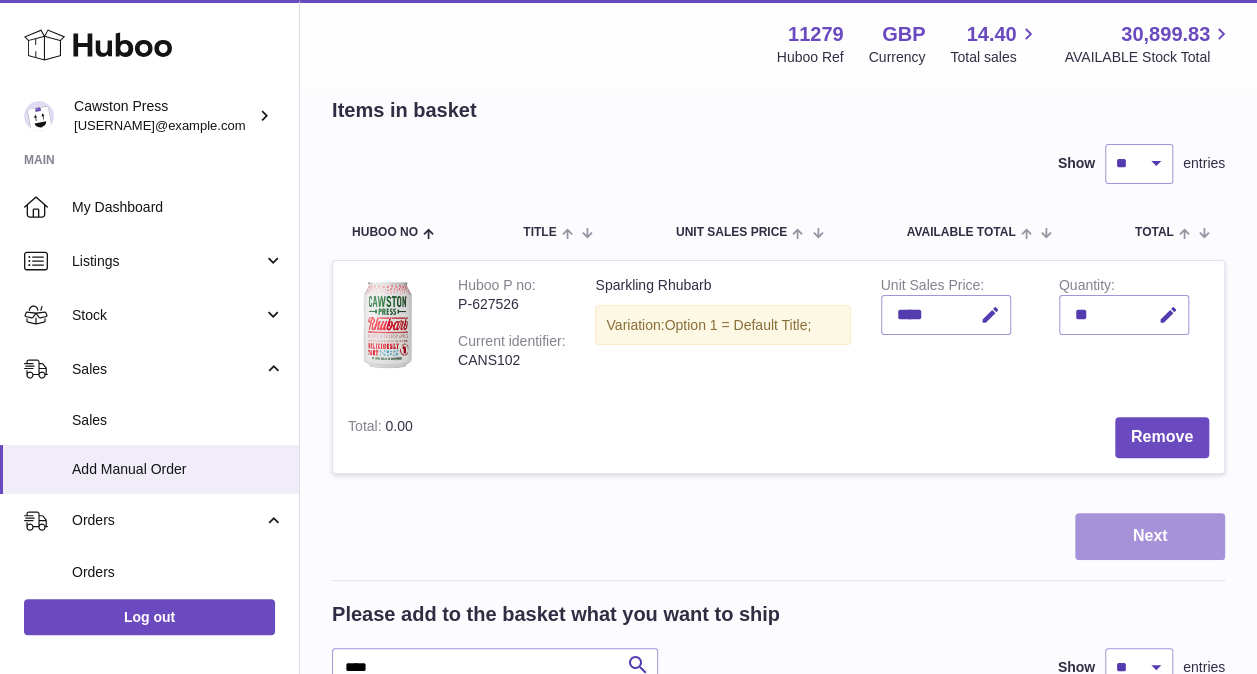 click on "Next" at bounding box center [1150, 536] 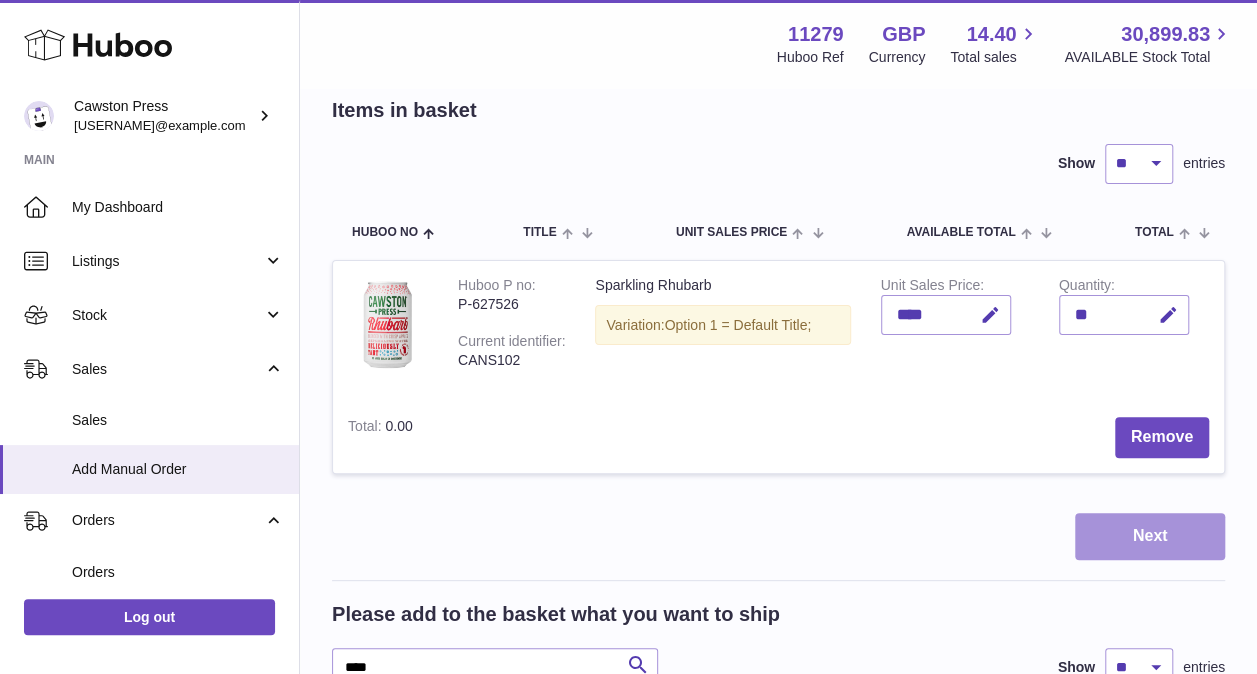 scroll, scrollTop: 0, scrollLeft: 0, axis: both 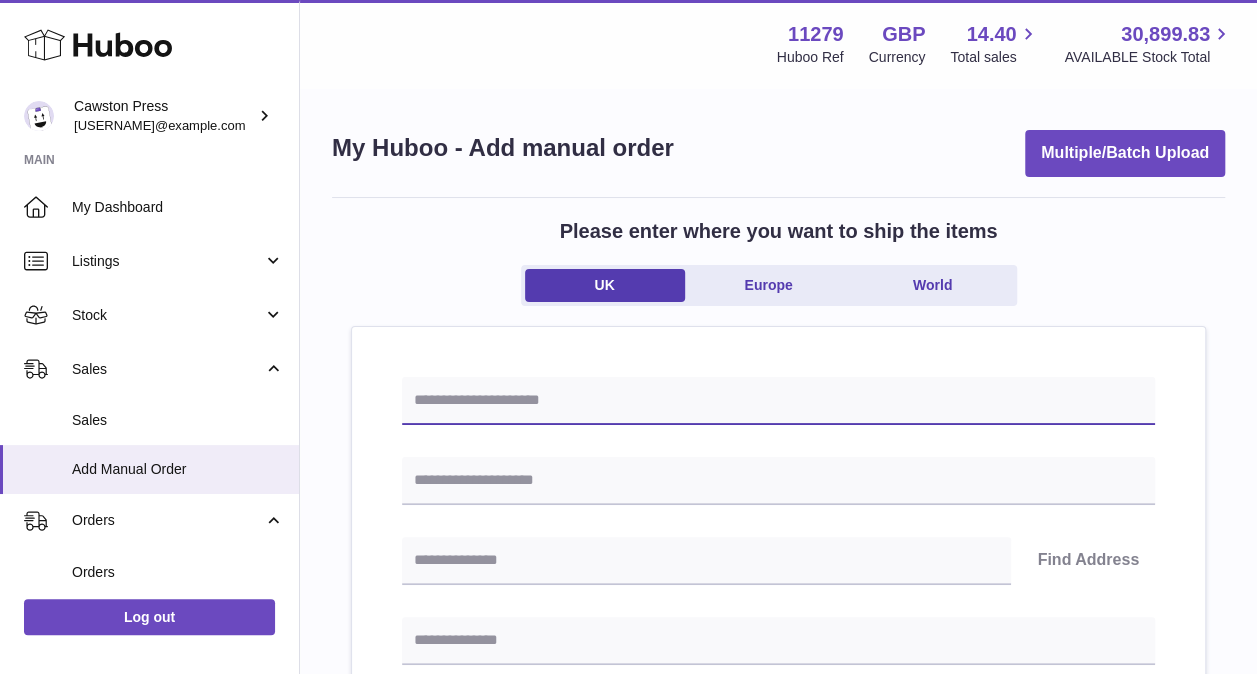 click at bounding box center (778, 401) 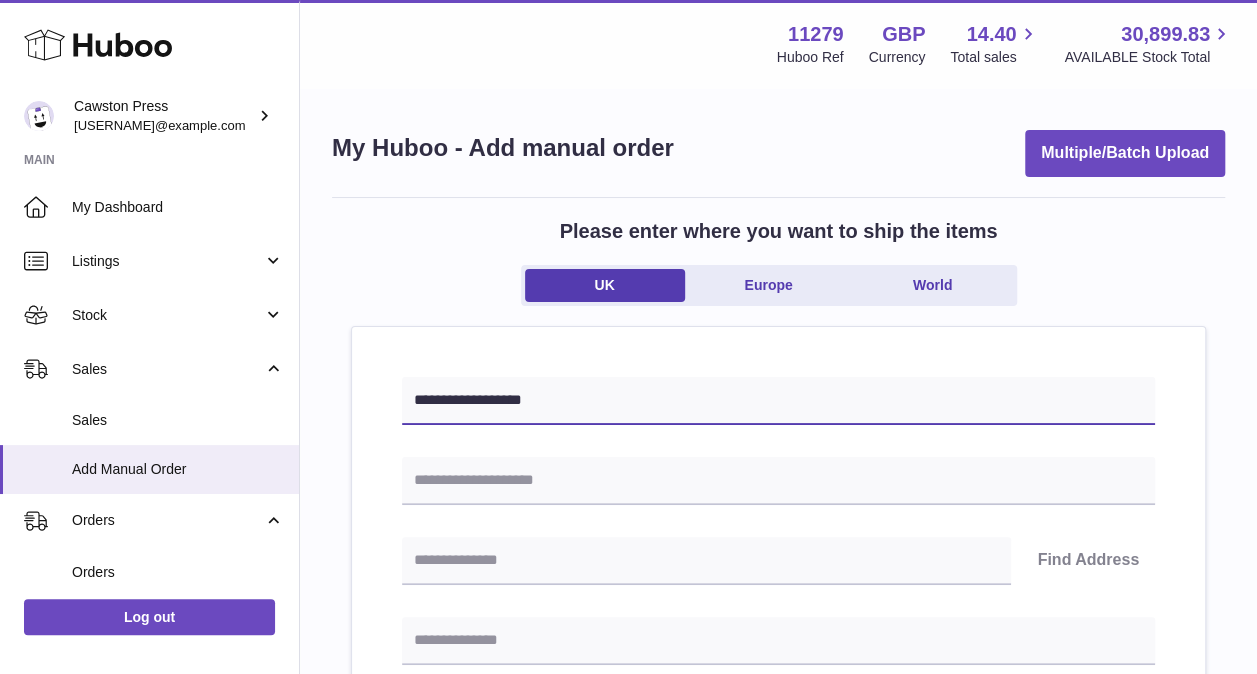 type on "**********" 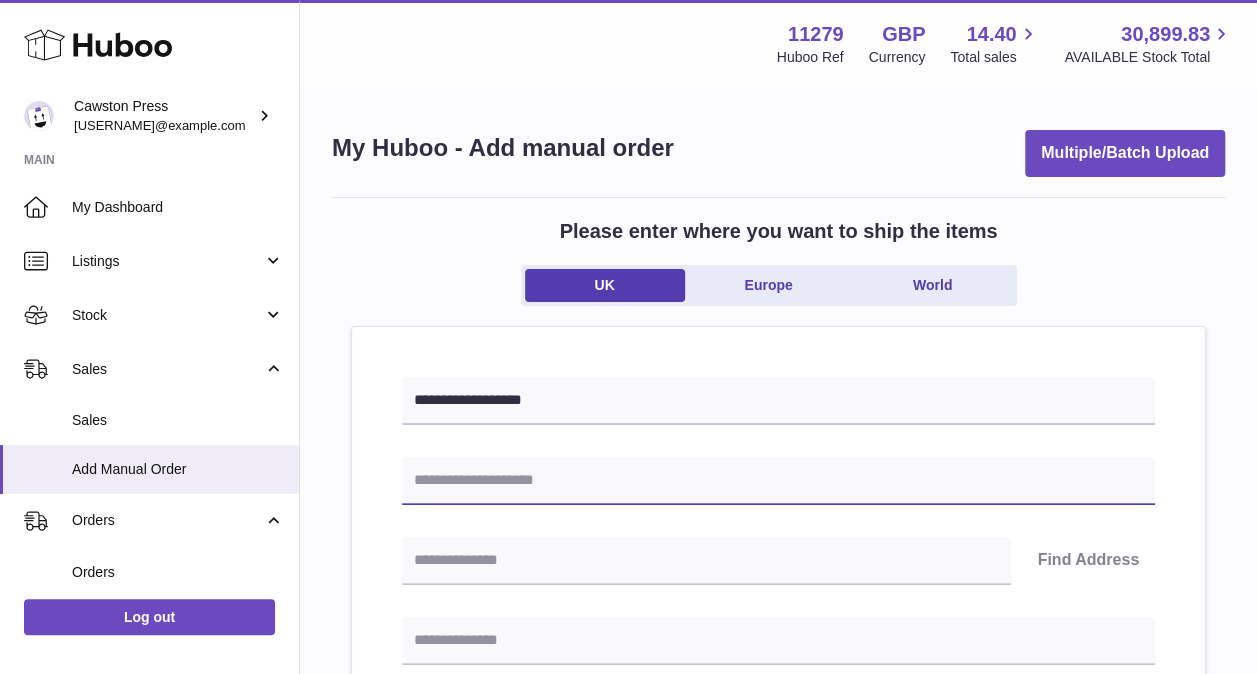 click at bounding box center [778, 481] 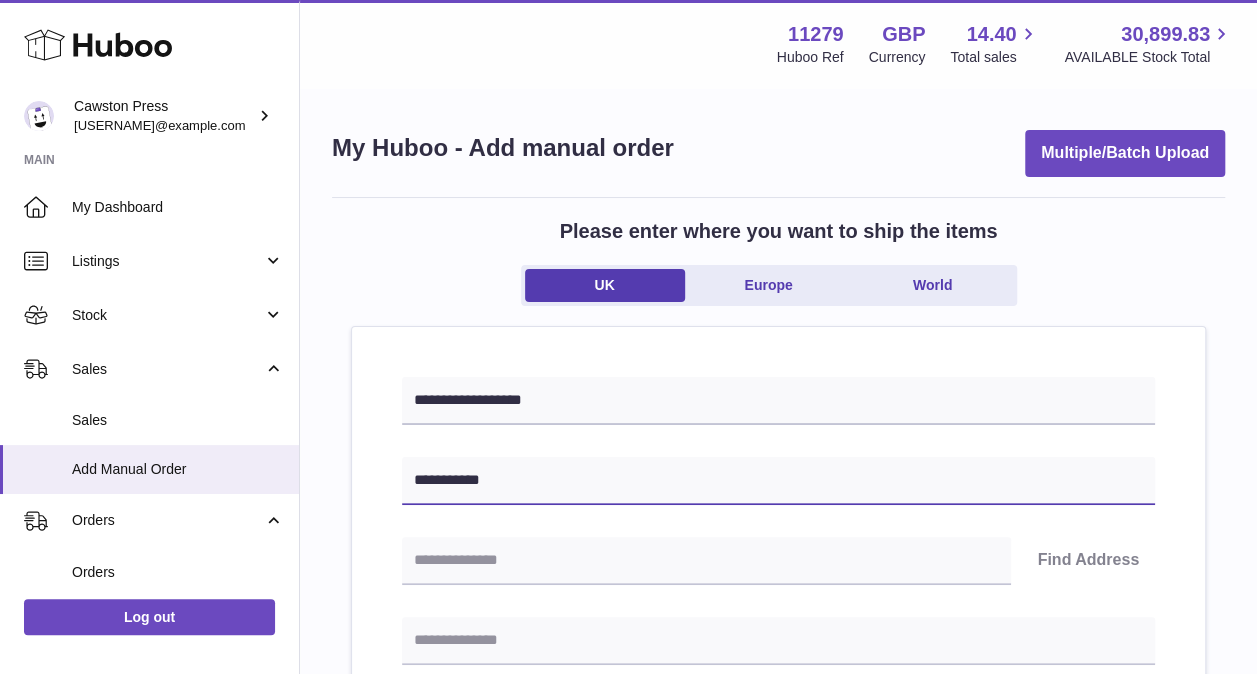 click on "**********" at bounding box center [778, 481] 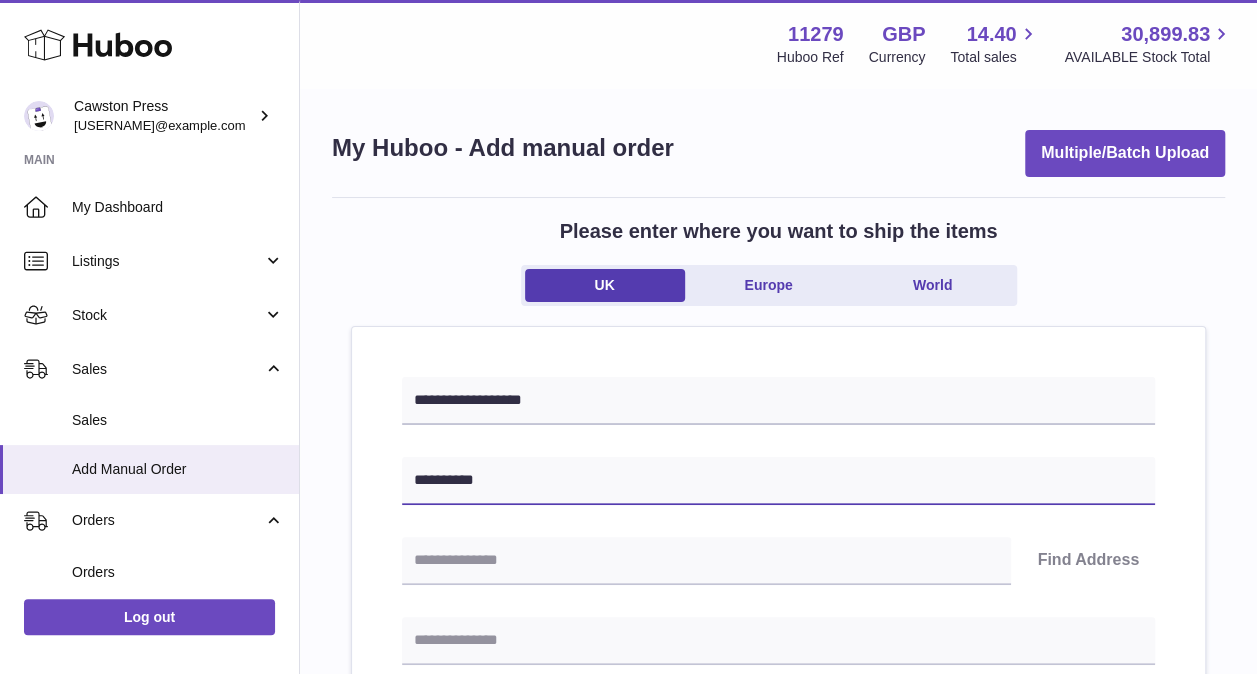 type on "**********" 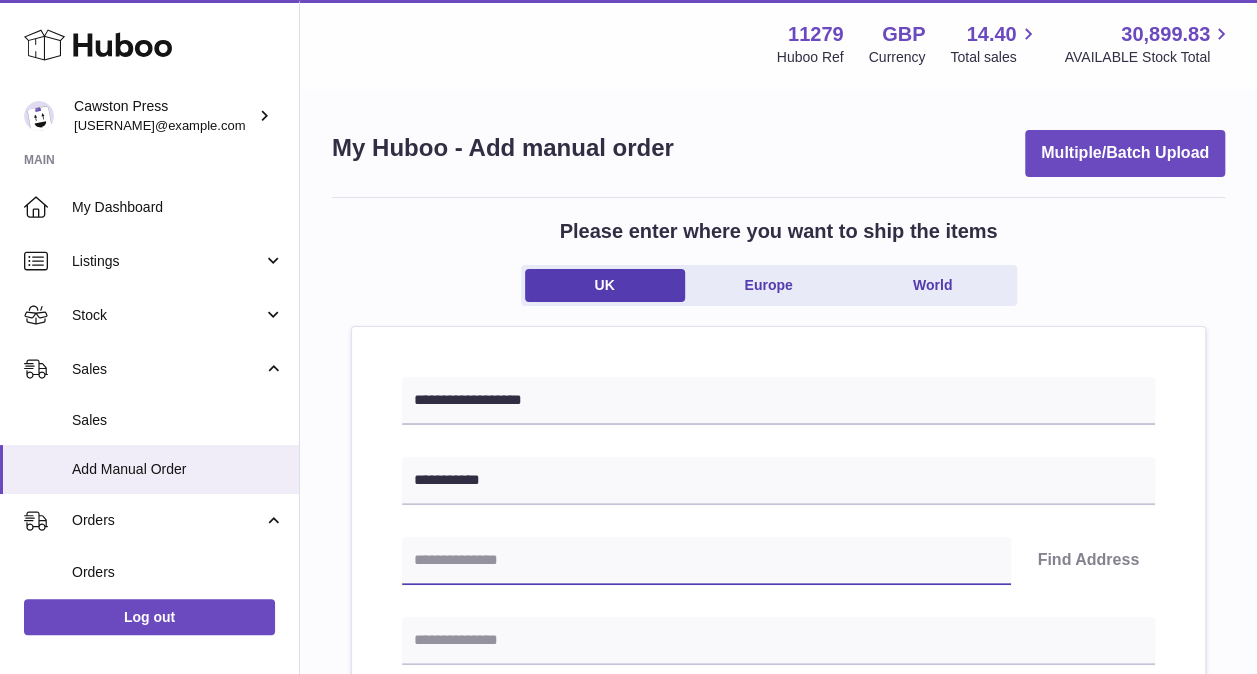 click at bounding box center [706, 561] 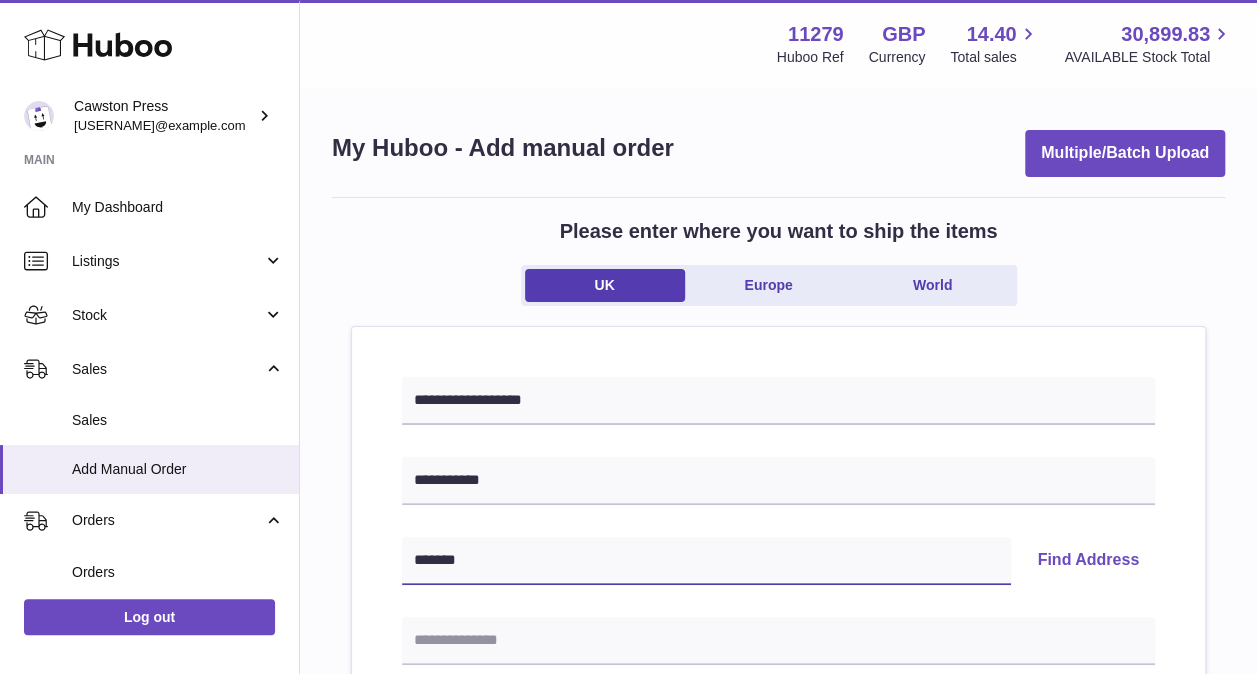 type on "*******" 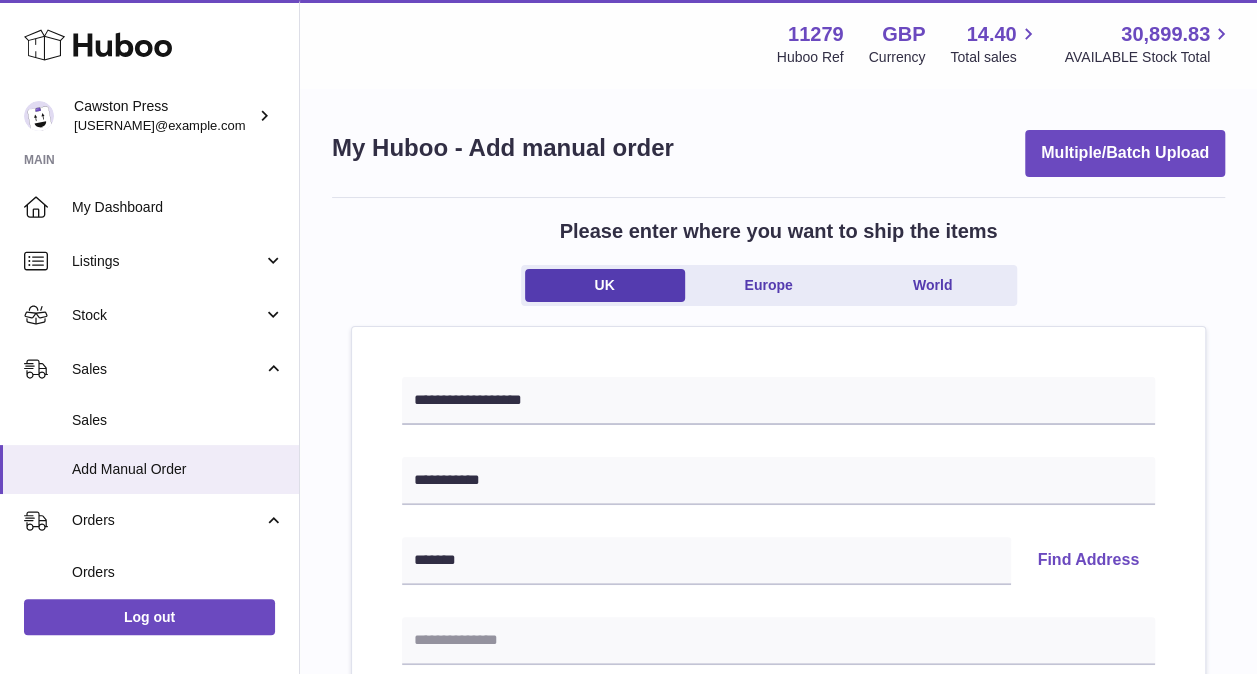 click on "Find Address" at bounding box center (1088, 561) 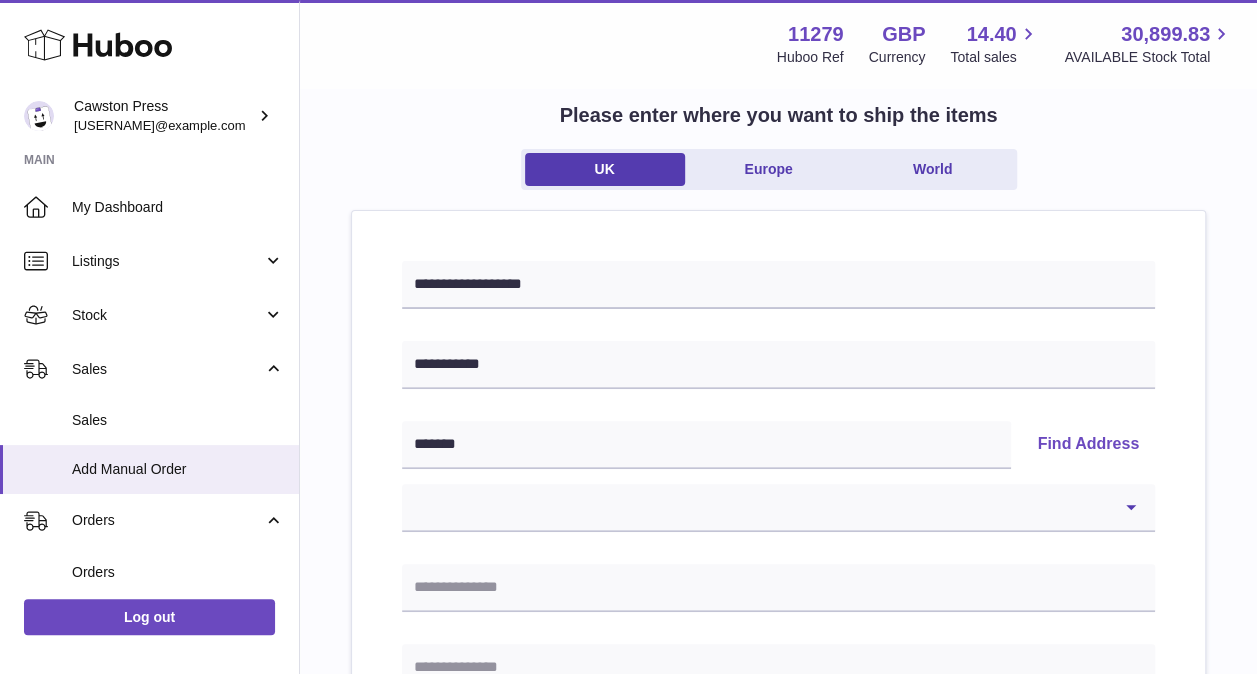 scroll, scrollTop: 300, scrollLeft: 0, axis: vertical 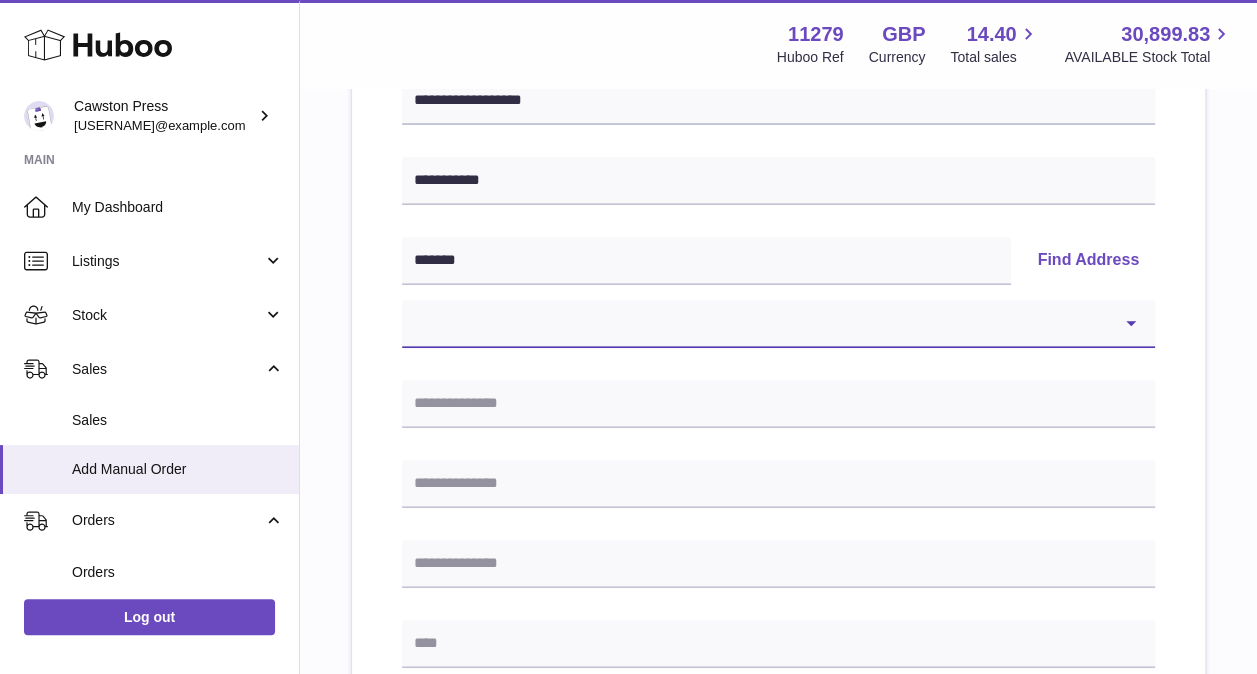 click on "**********" at bounding box center [778, 324] 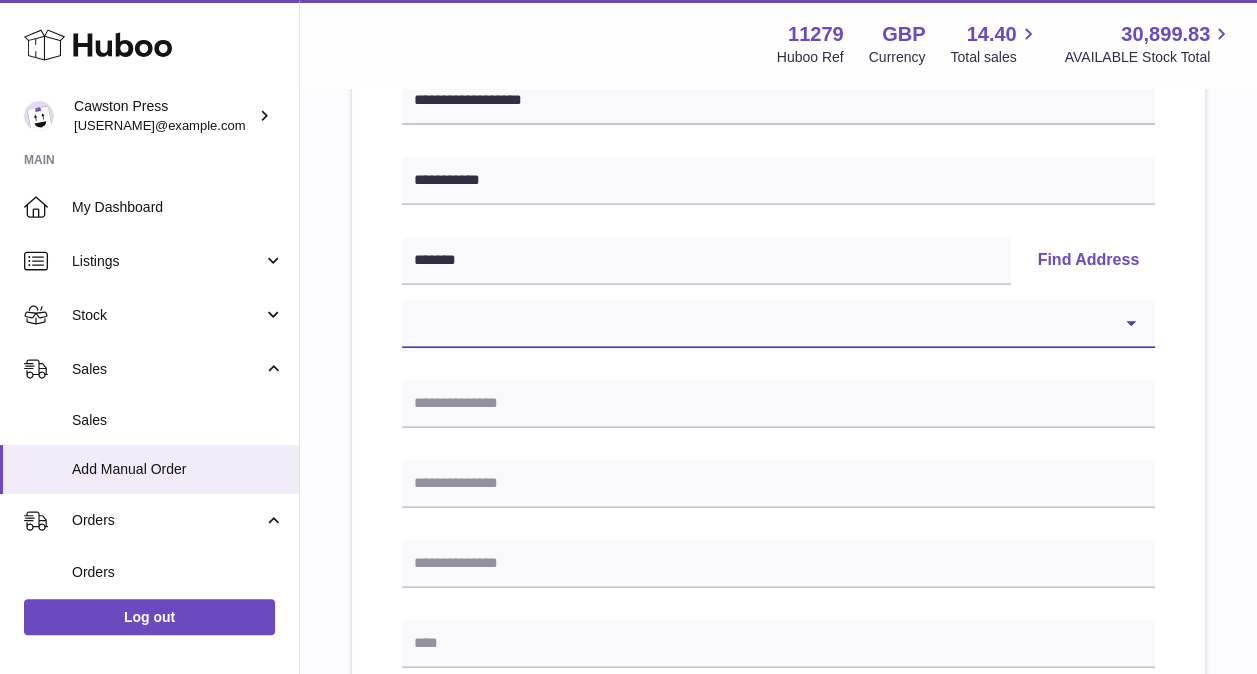 select on "*" 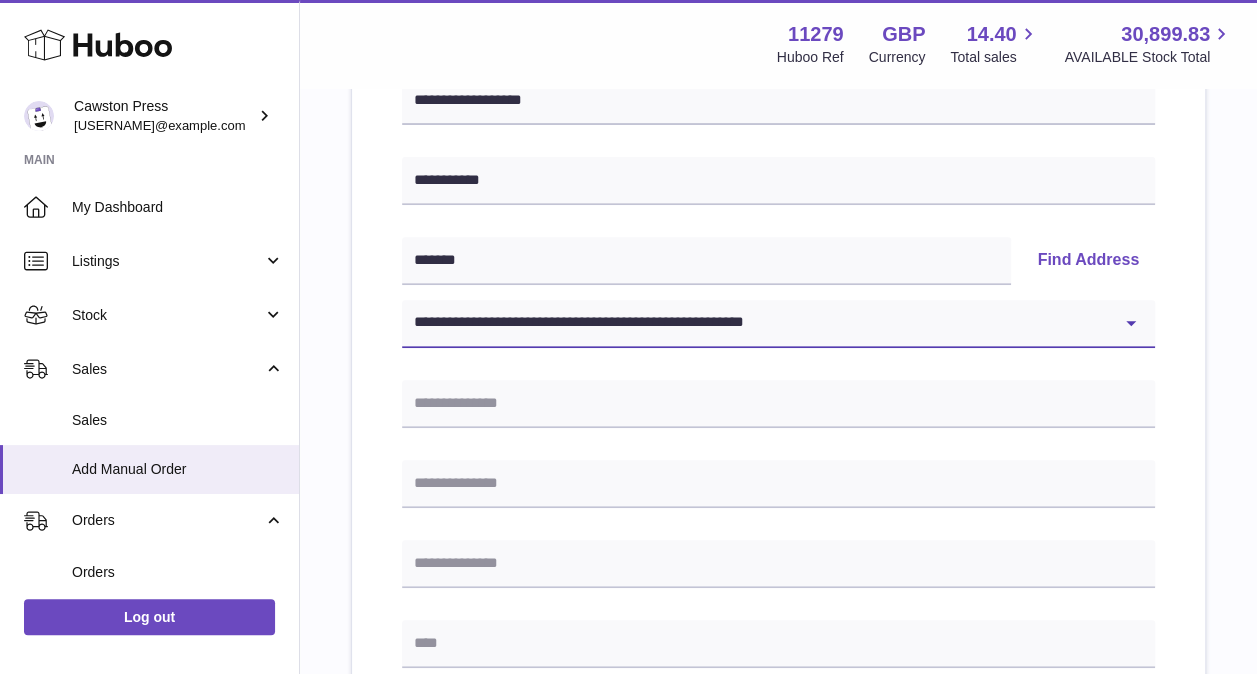 click on "**********" at bounding box center [778, 324] 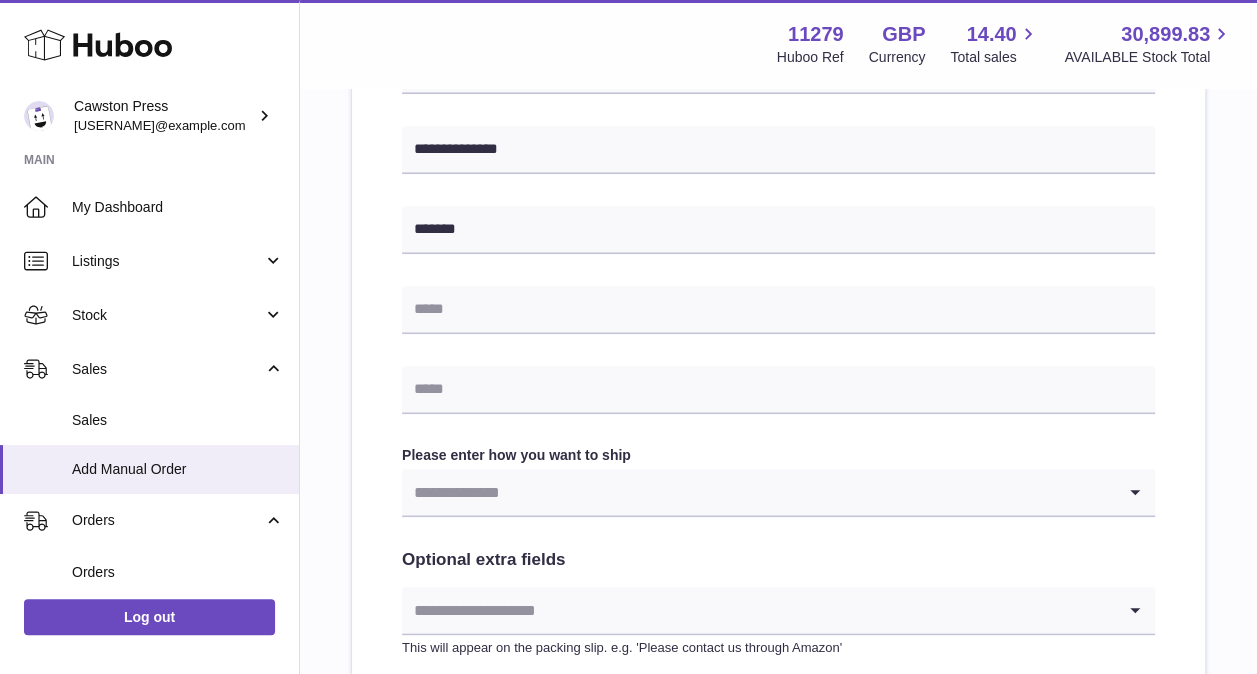 scroll, scrollTop: 800, scrollLeft: 0, axis: vertical 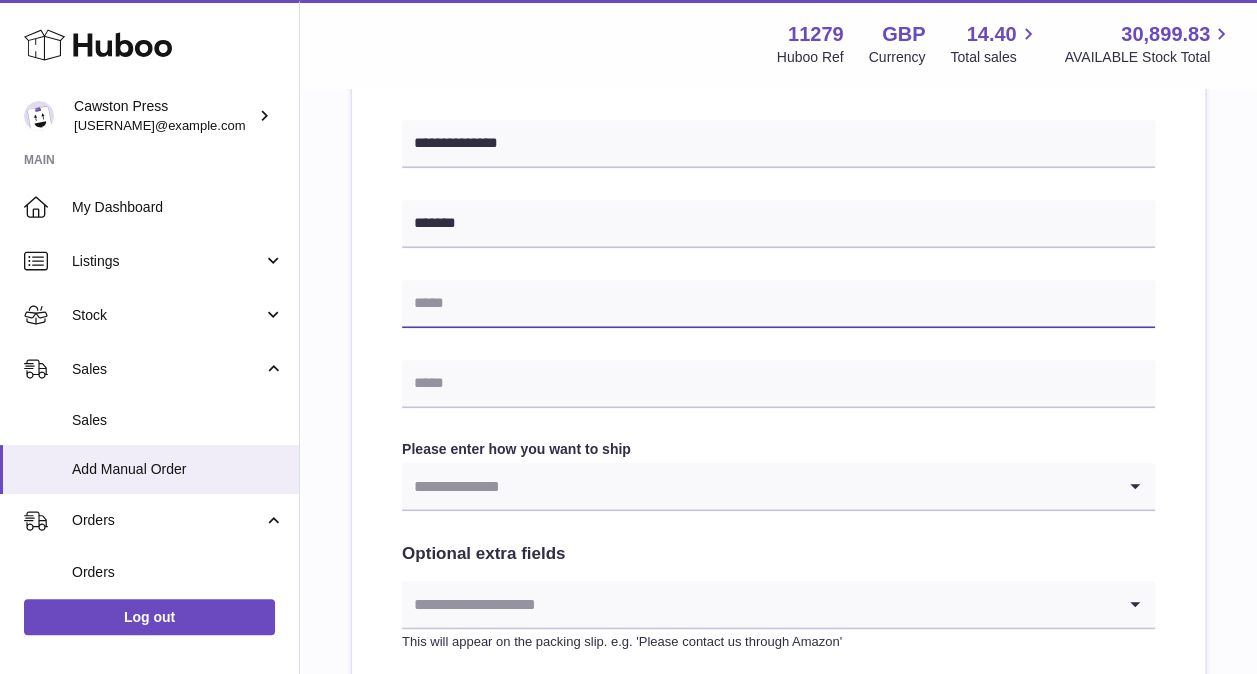 drag, startPoint x: 480, startPoint y: 292, endPoint x: 482, endPoint y: 318, distance: 26.076809 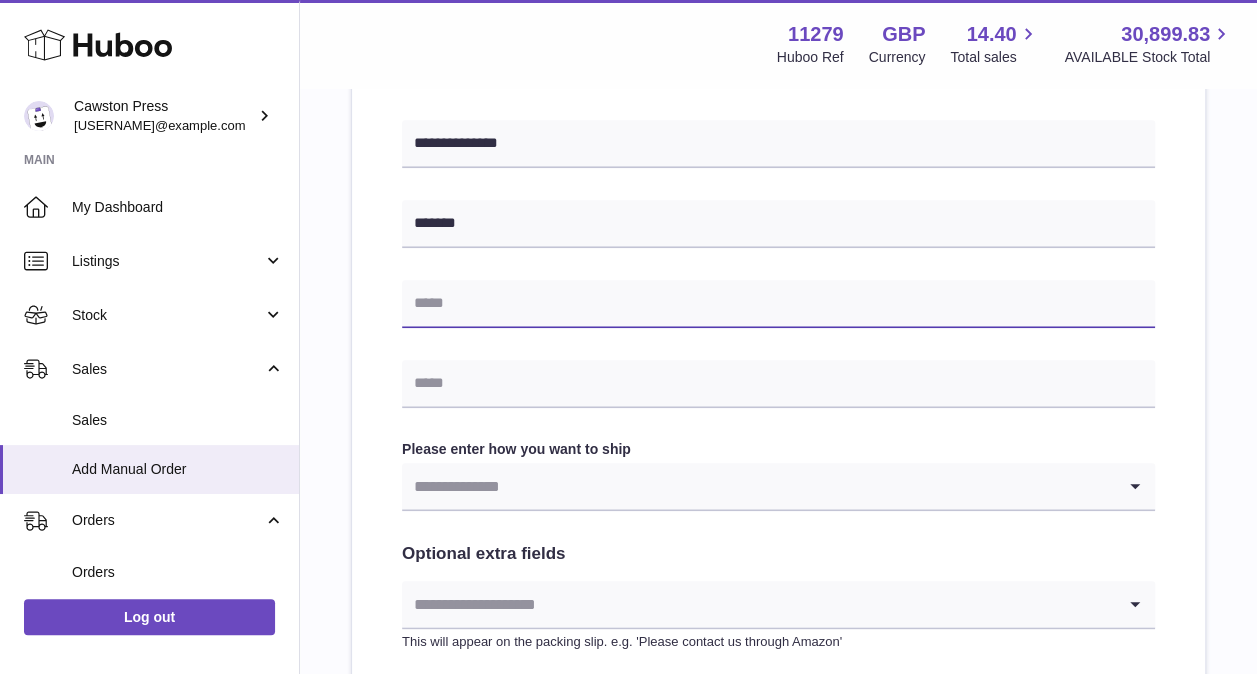 type on "**********" 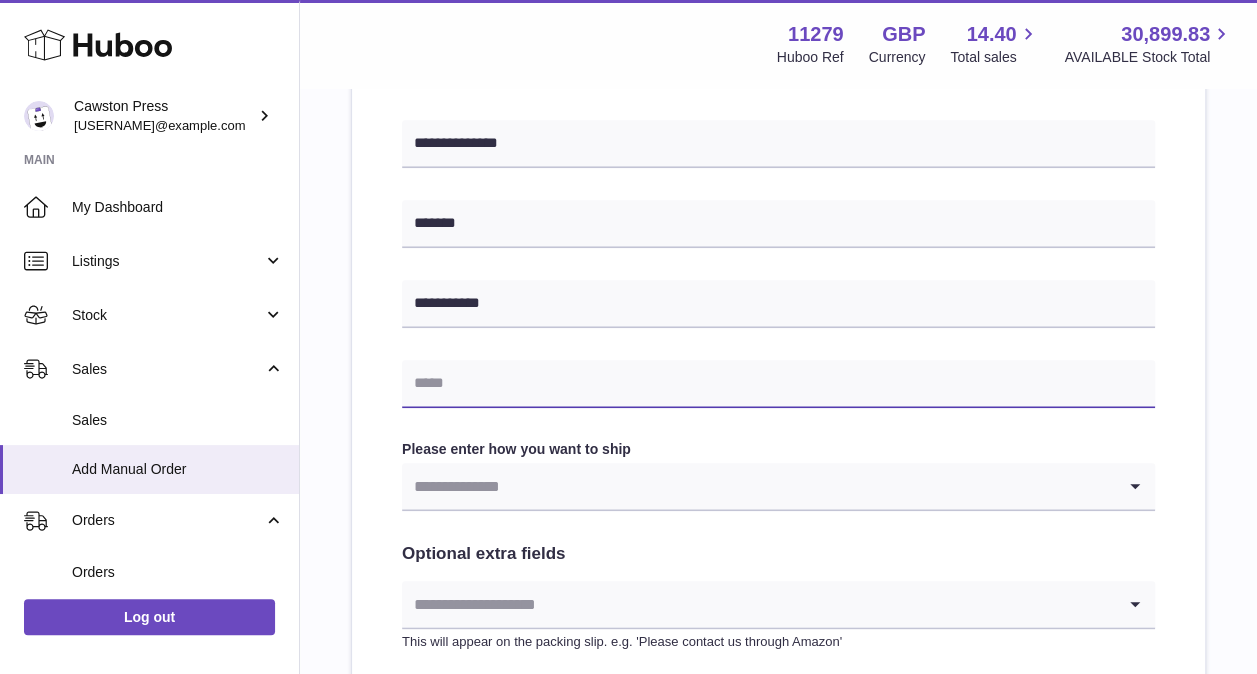 type on "**********" 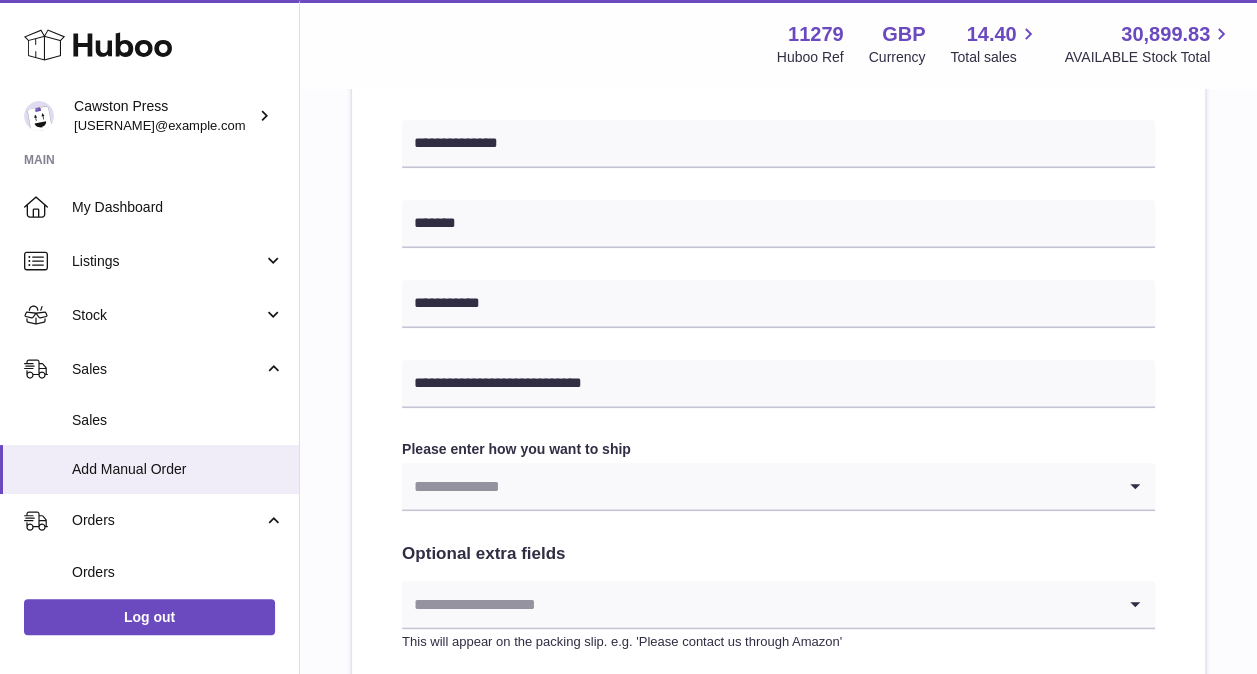click at bounding box center (758, 486) 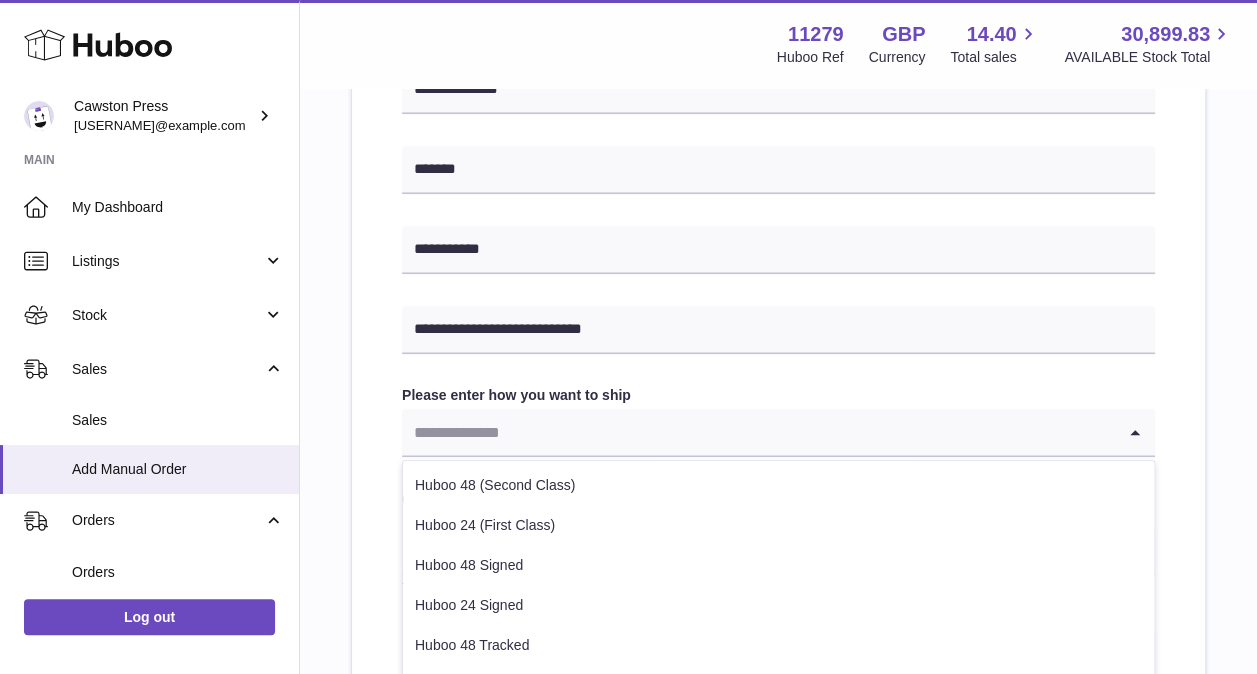 scroll, scrollTop: 900, scrollLeft: 0, axis: vertical 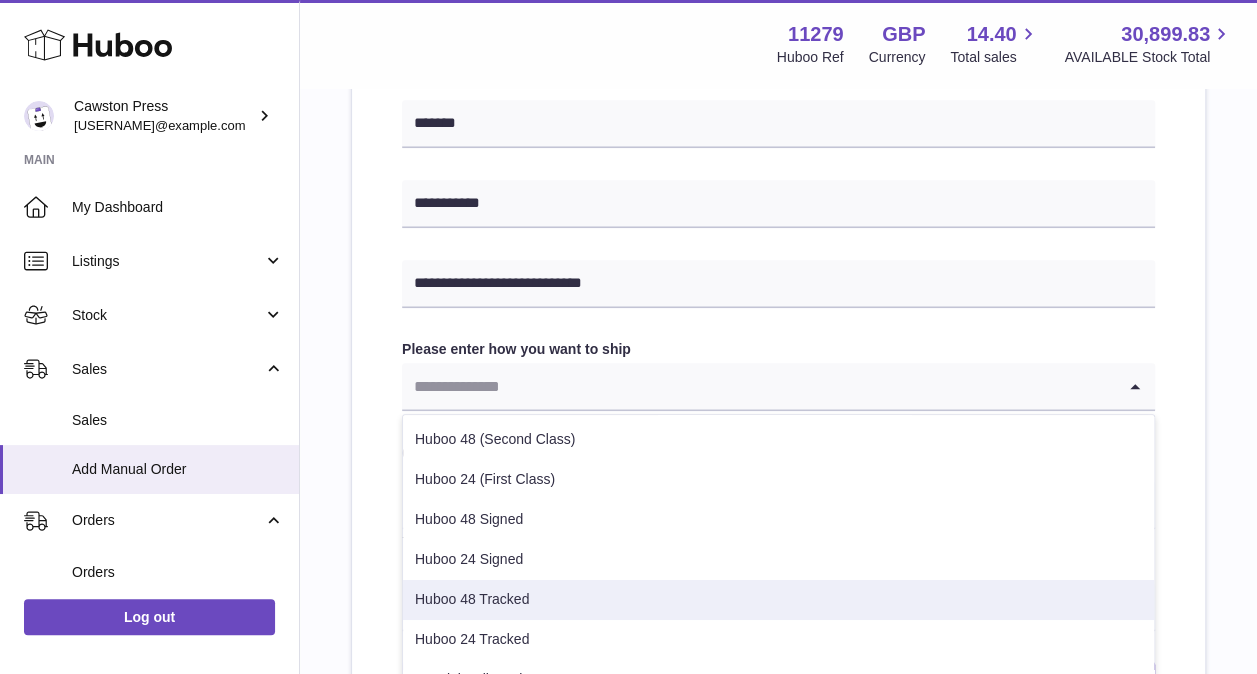 click on "Huboo 48 Tracked" at bounding box center (778, 600) 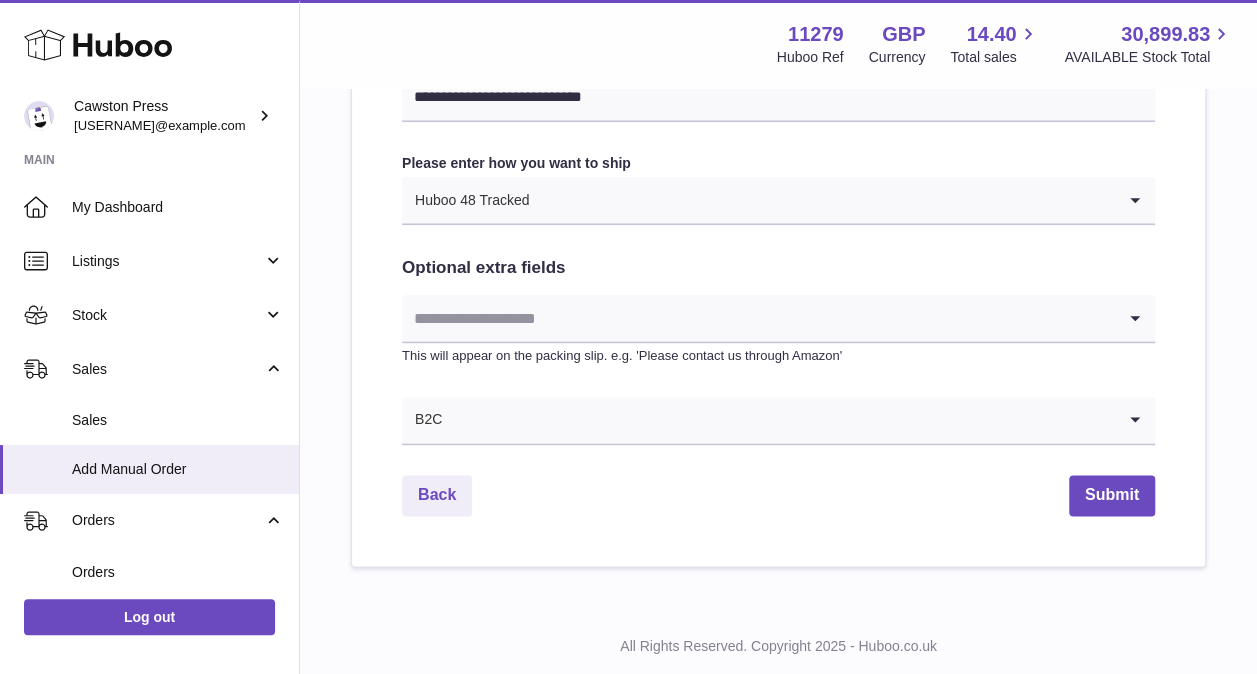 scroll, scrollTop: 1100, scrollLeft: 0, axis: vertical 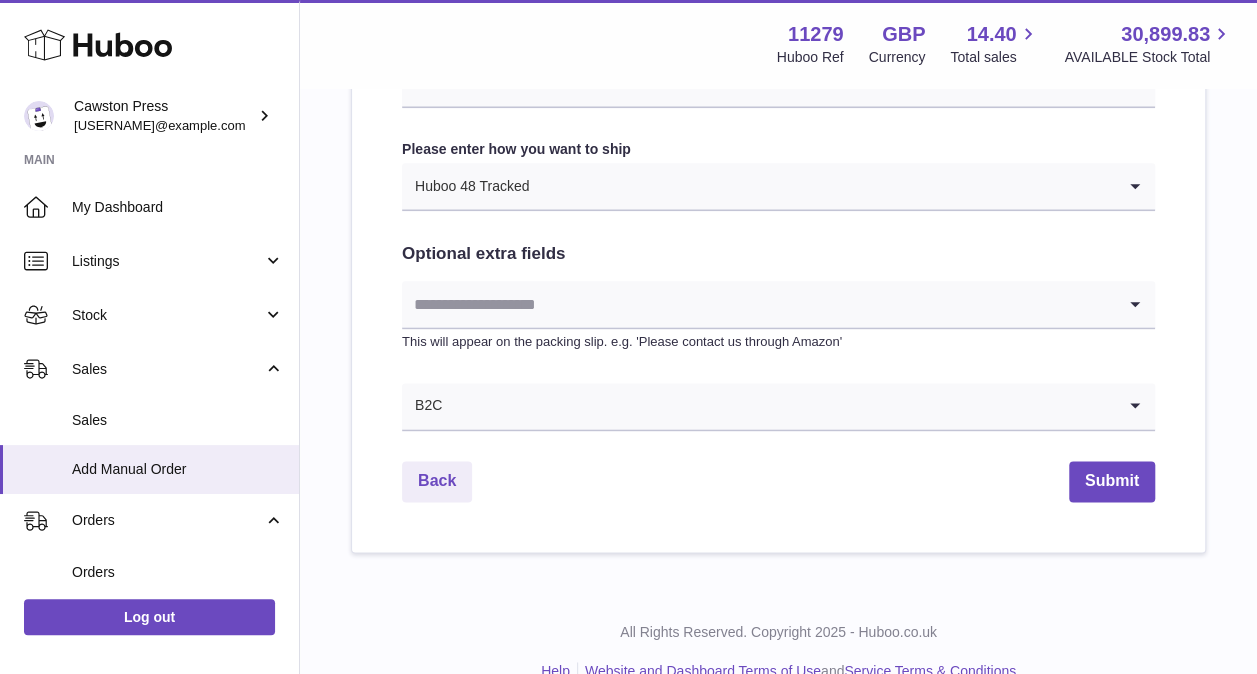 drag, startPoint x: 543, startPoint y: 323, endPoint x: 527, endPoint y: 312, distance: 19.416489 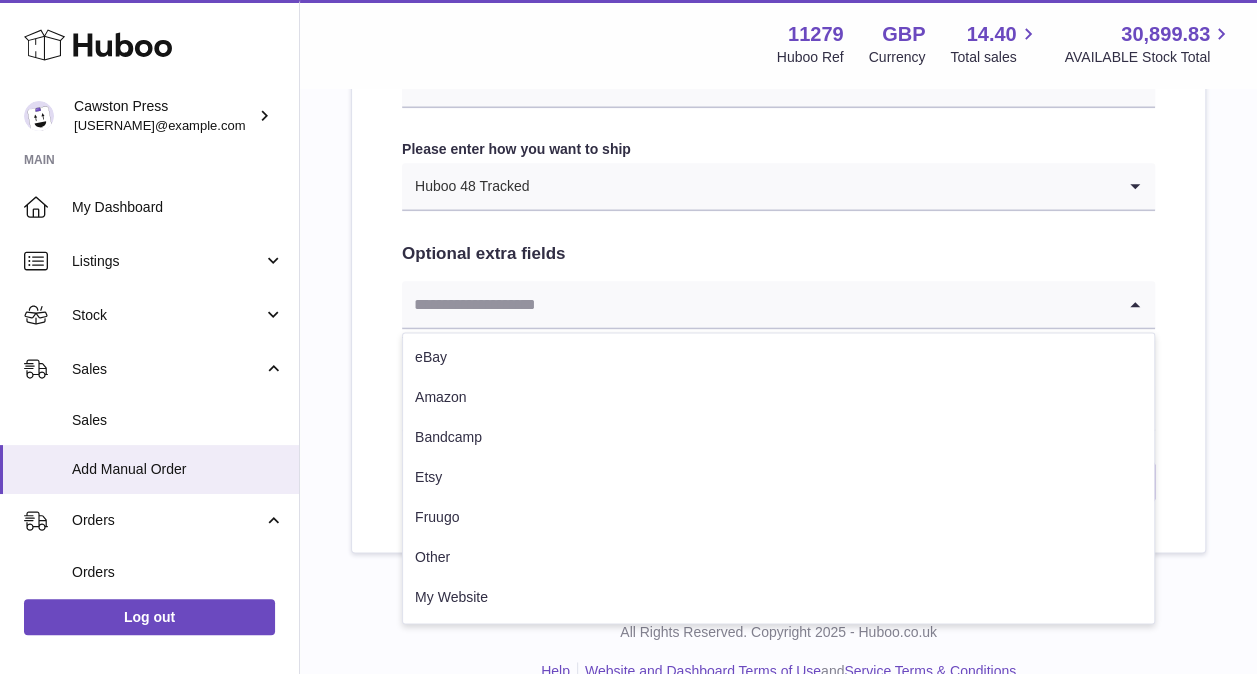 drag, startPoint x: 527, startPoint y: 312, endPoint x: 422, endPoint y: 297, distance: 106.06602 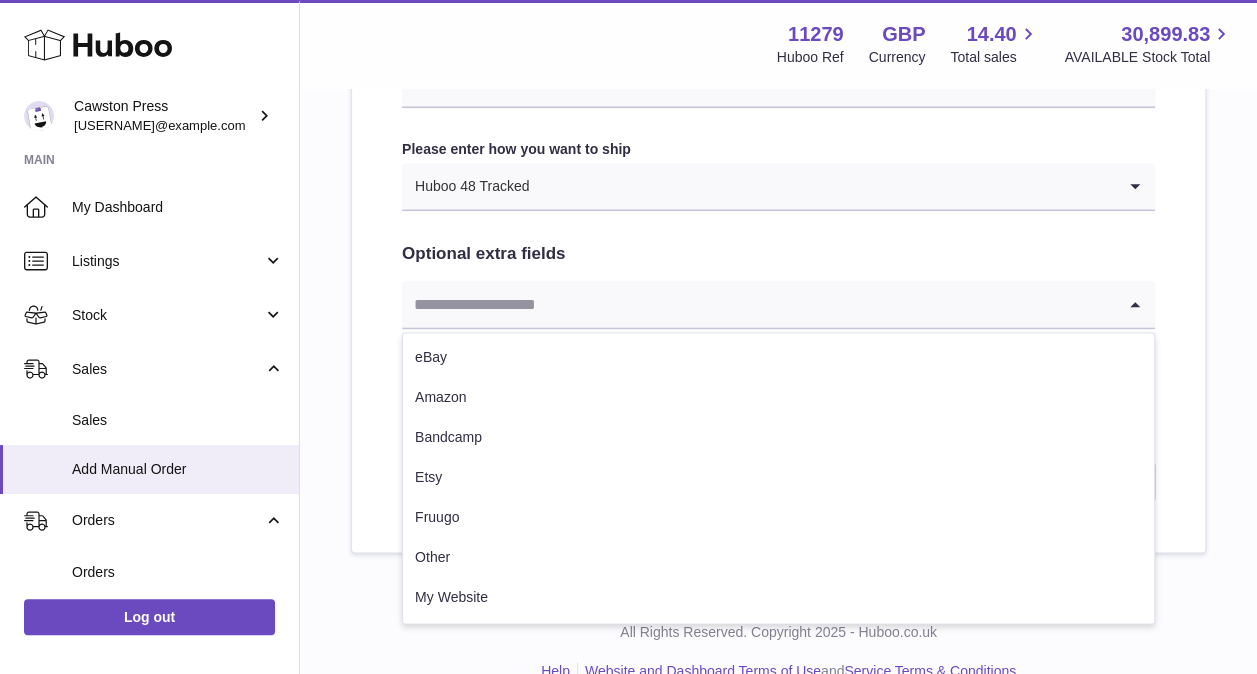 click at bounding box center [758, 304] 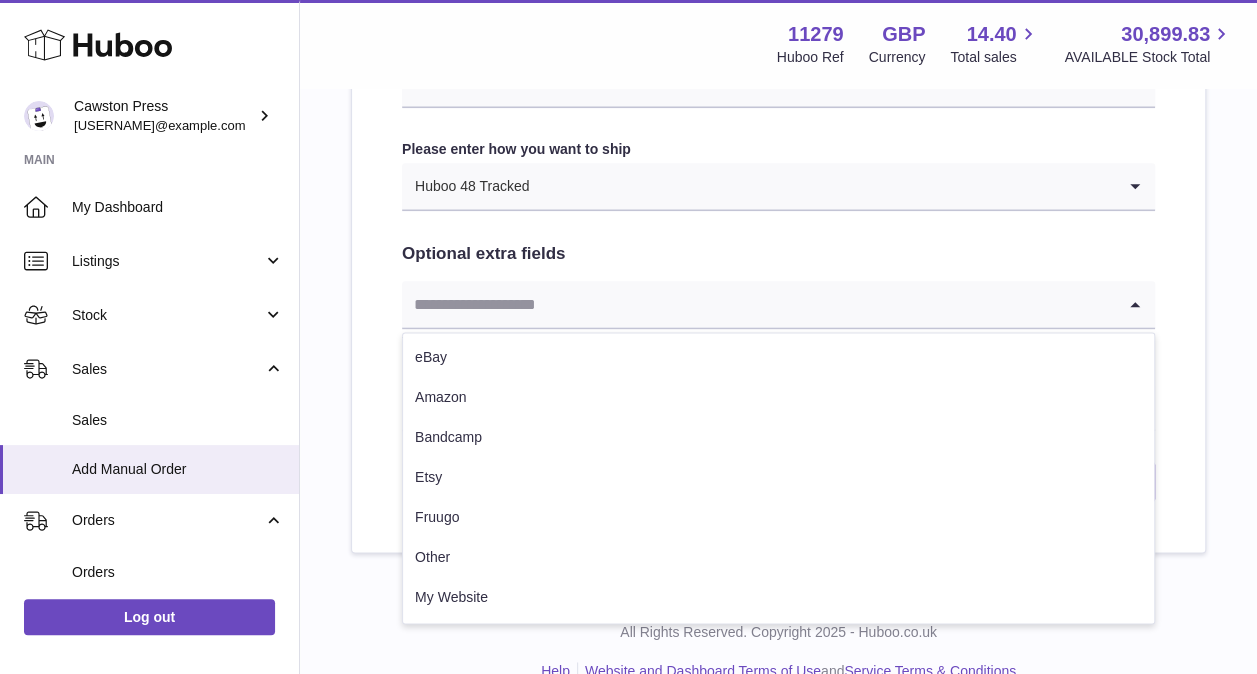 click on "**********" at bounding box center [778, -111] 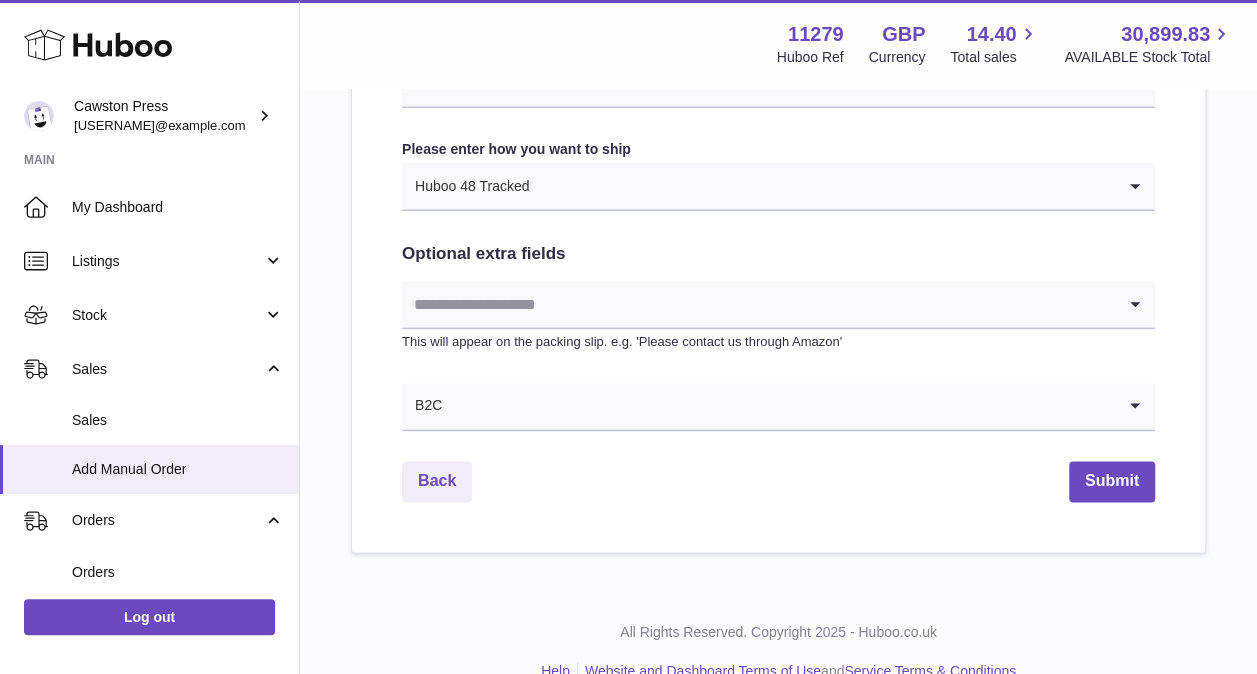 click at bounding box center (758, 304) 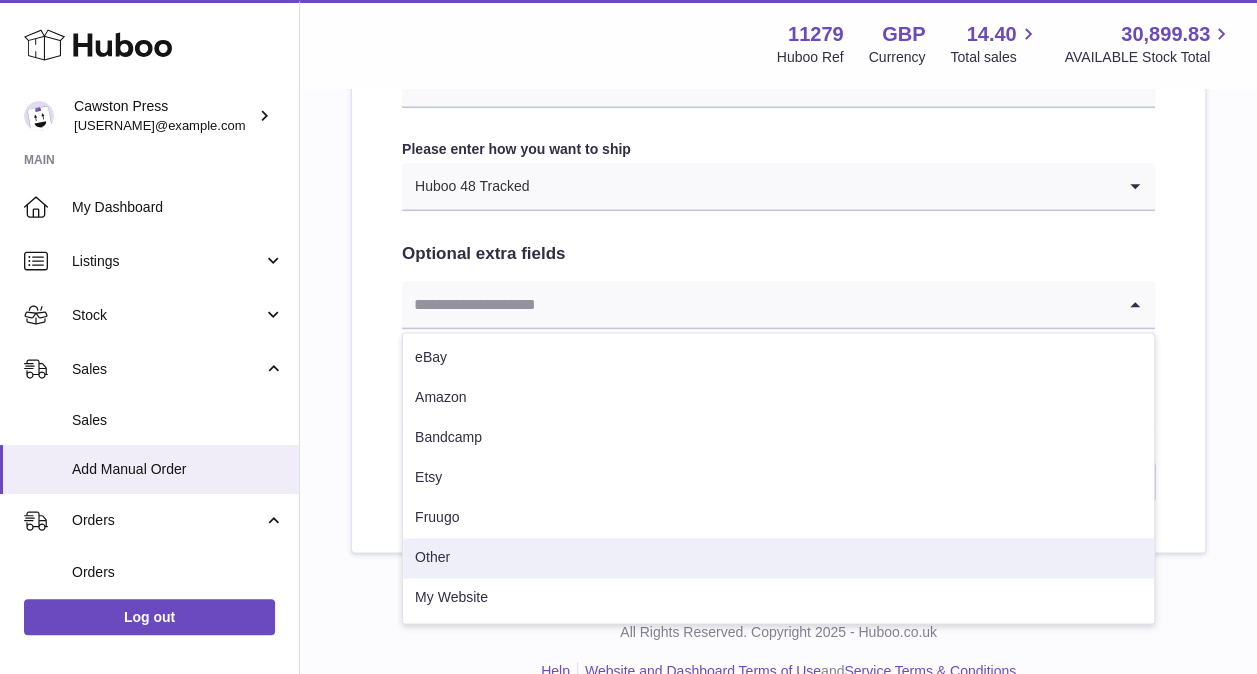click on "Other" at bounding box center (778, 558) 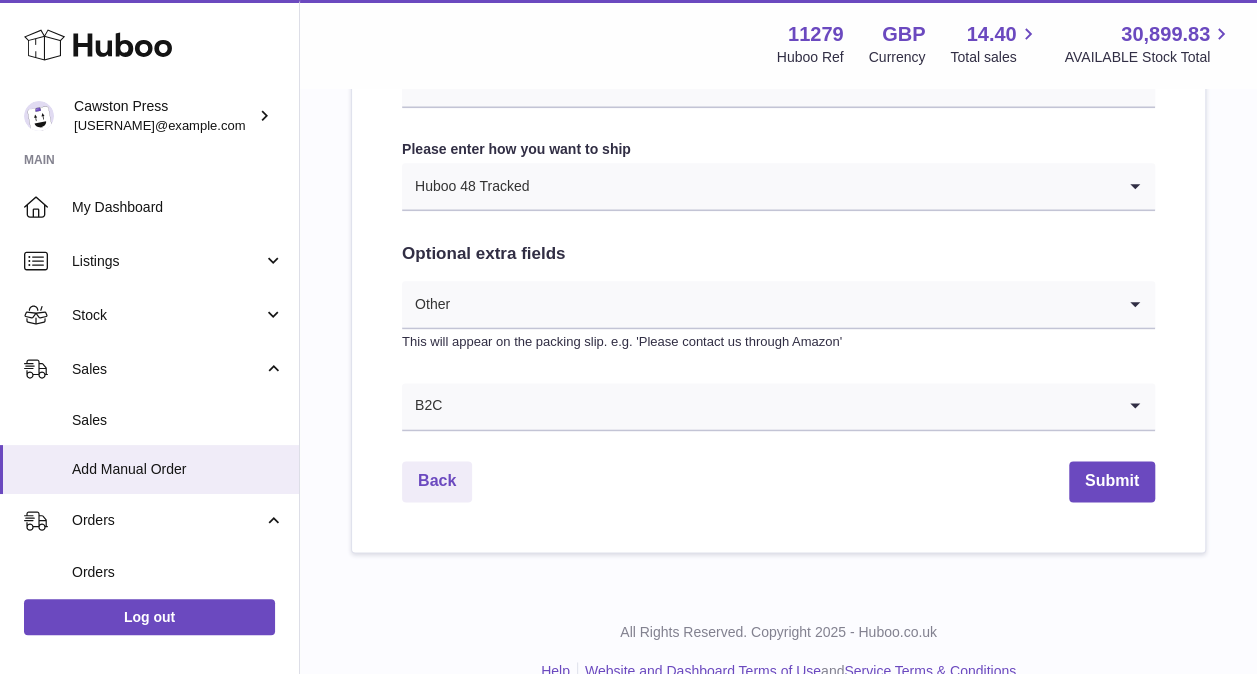 click at bounding box center (783, 304) 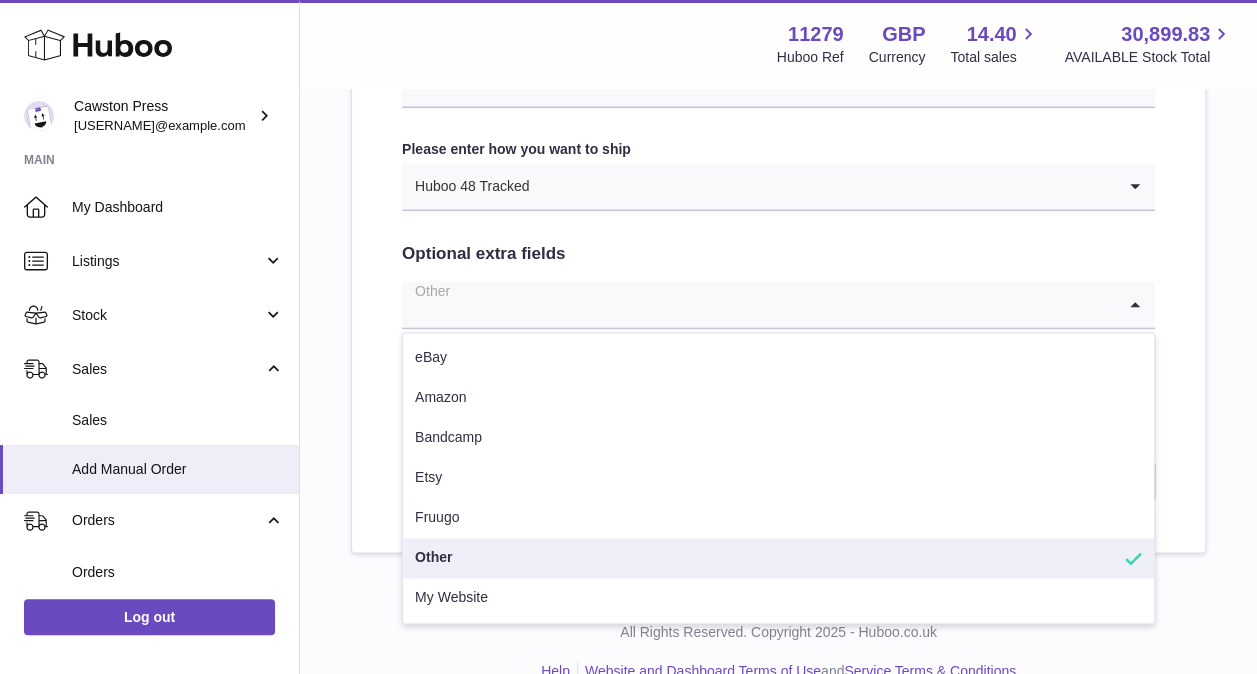 click on "Other" at bounding box center (778, 558) 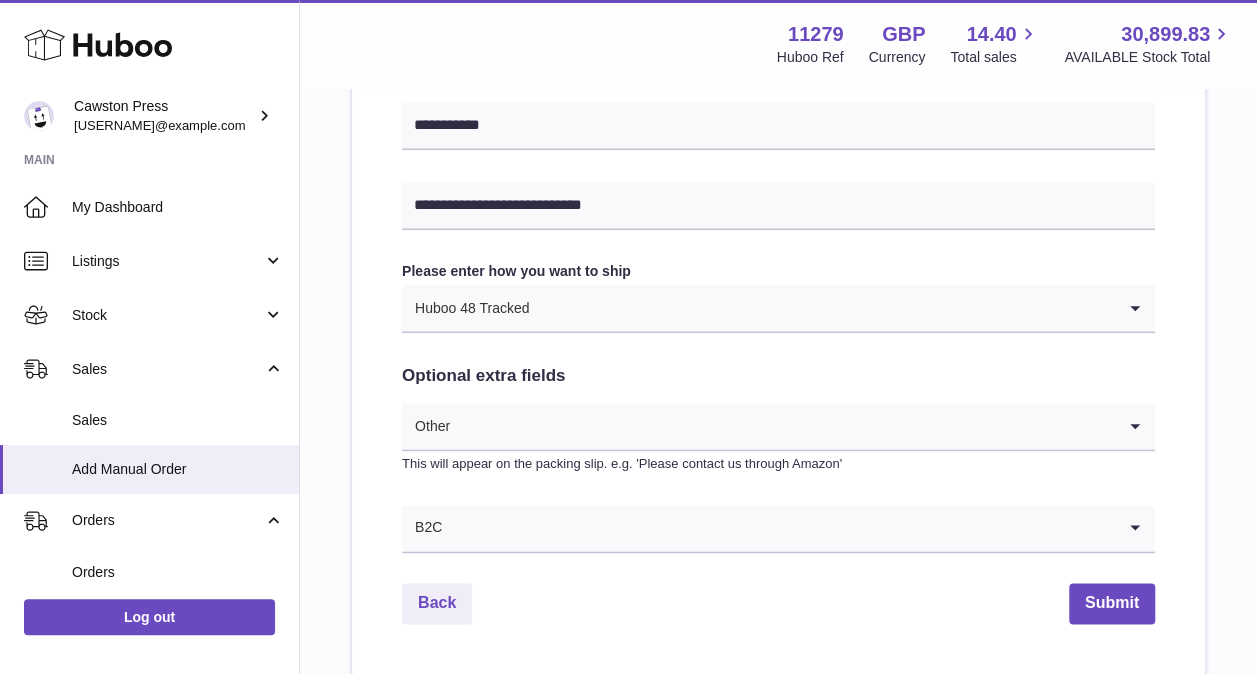scroll, scrollTop: 1135, scrollLeft: 0, axis: vertical 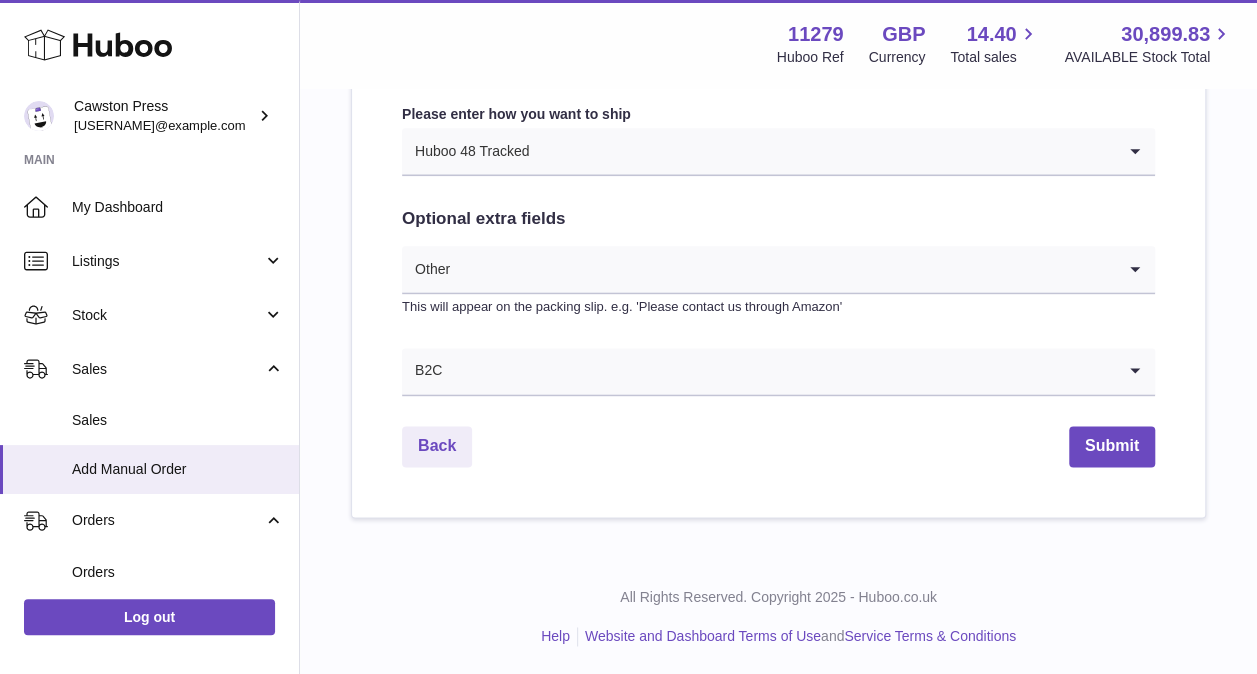 click at bounding box center [779, 371] 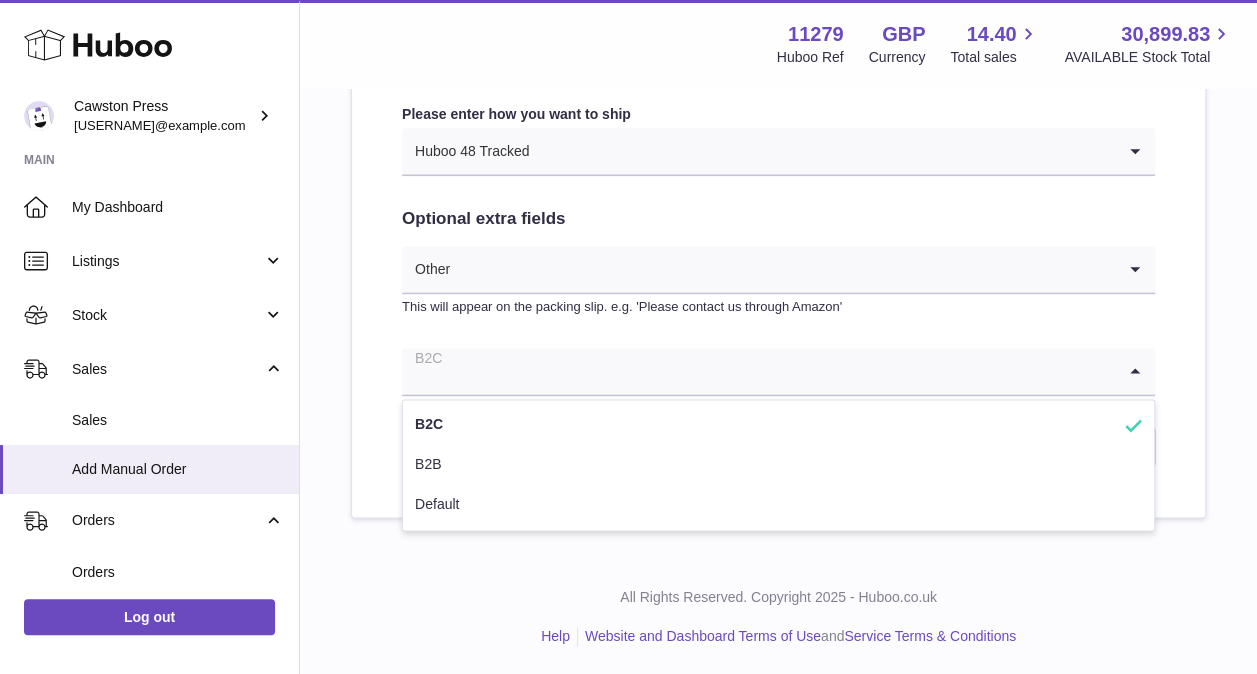 click at bounding box center [758, 371] 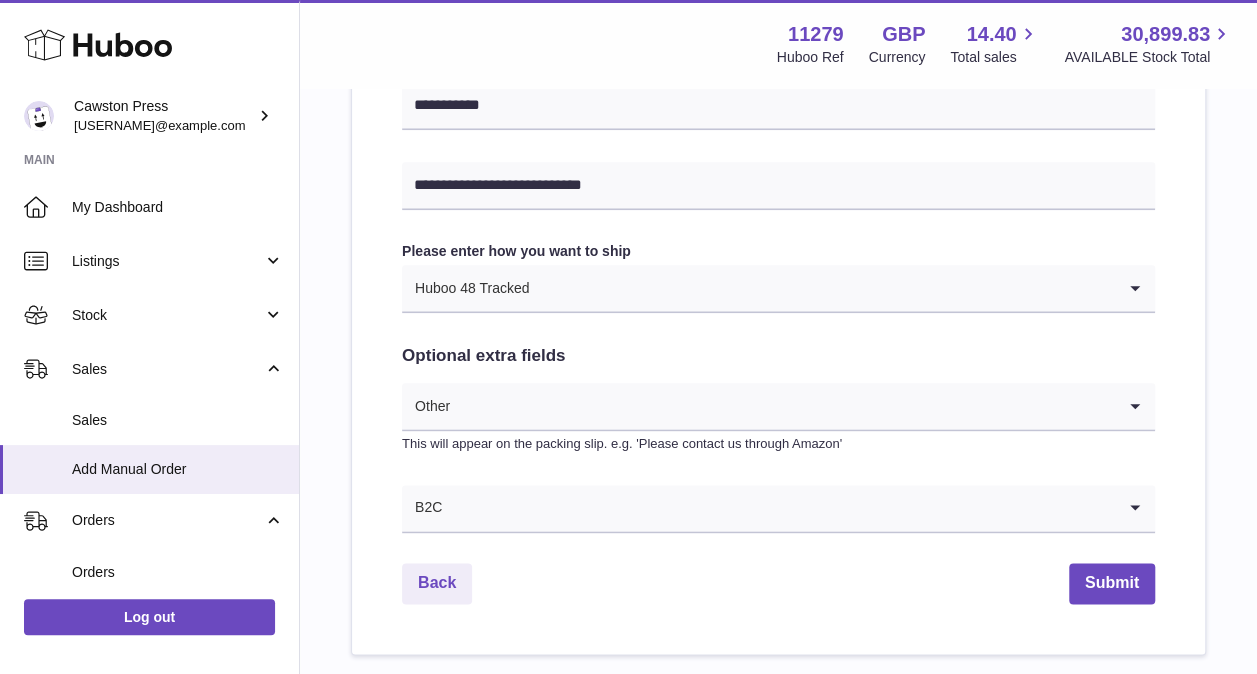scroll, scrollTop: 1035, scrollLeft: 0, axis: vertical 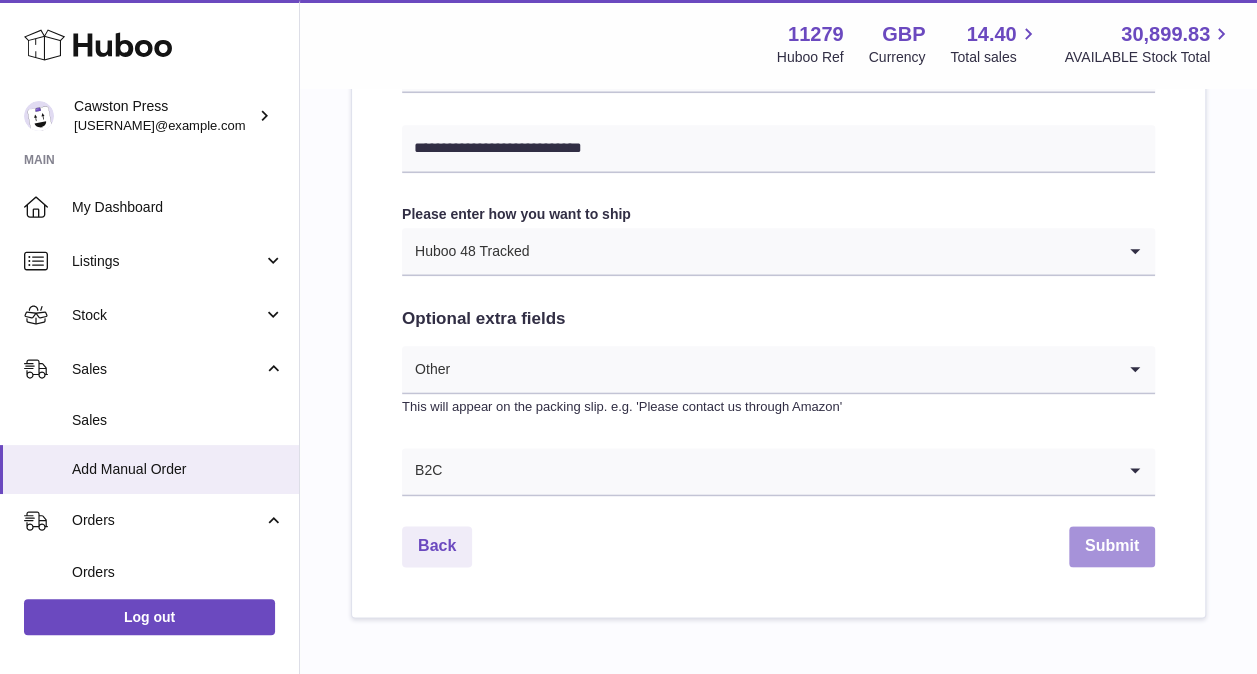 click on "Submit" at bounding box center (1112, 546) 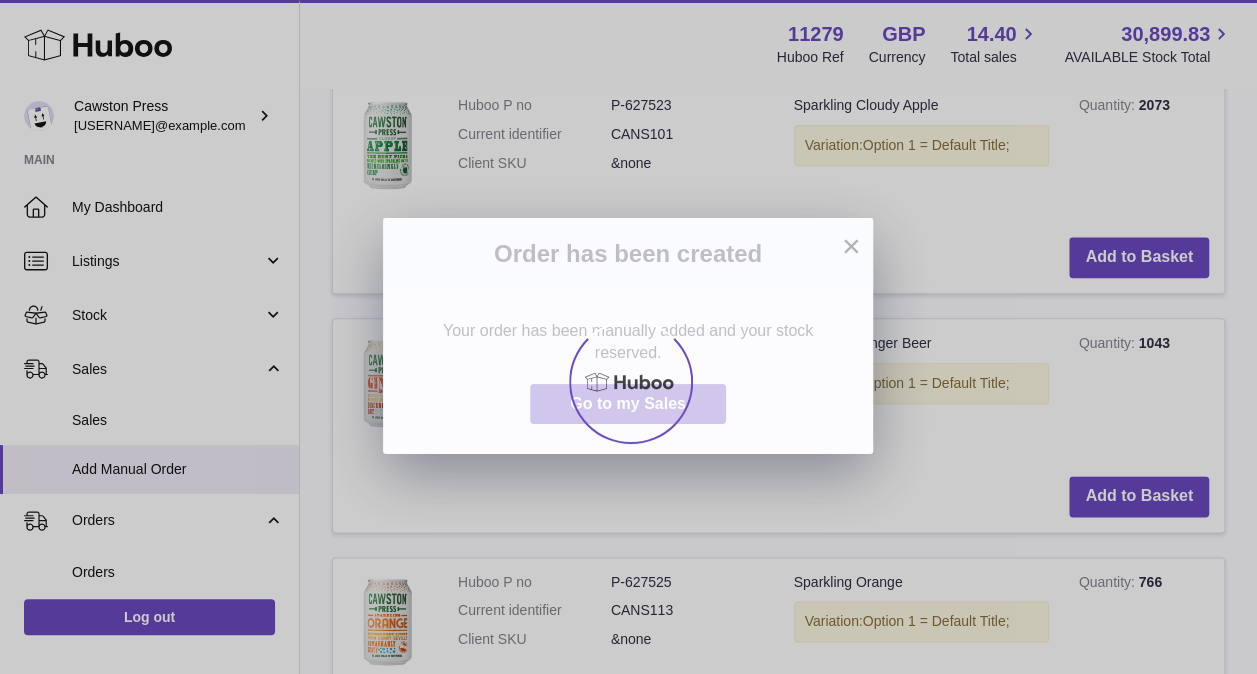 scroll, scrollTop: 0, scrollLeft: 0, axis: both 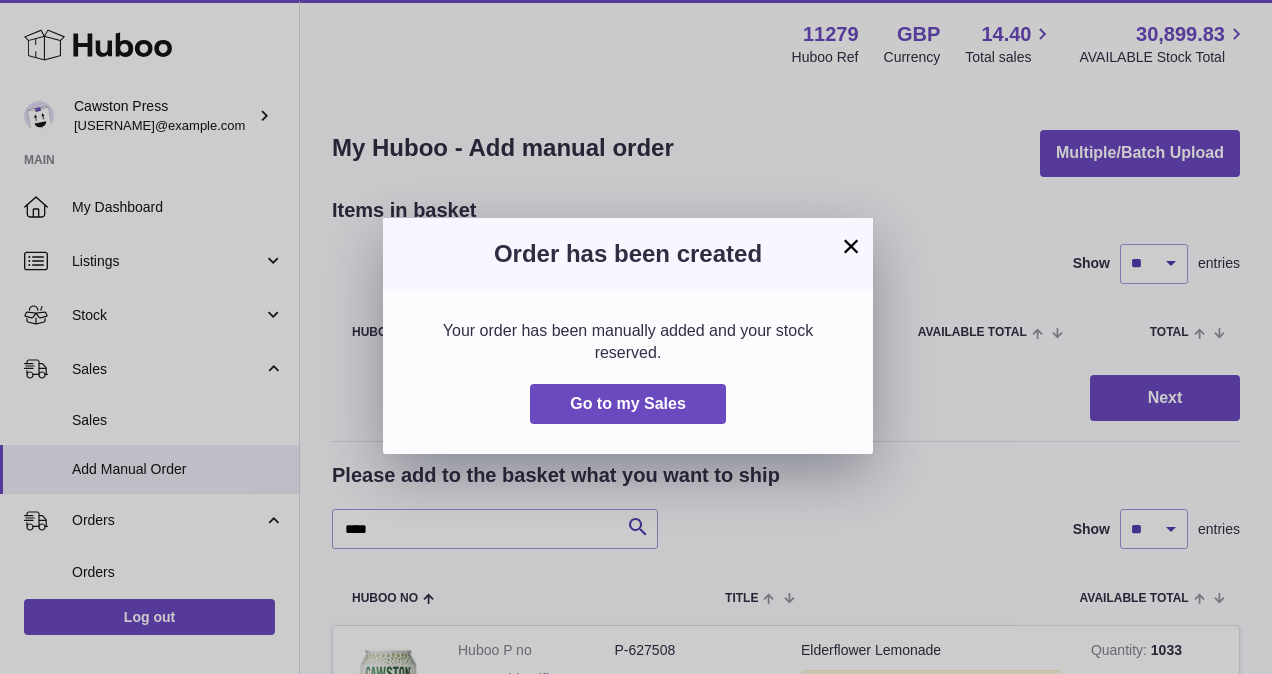 click on "×" at bounding box center (851, 246) 